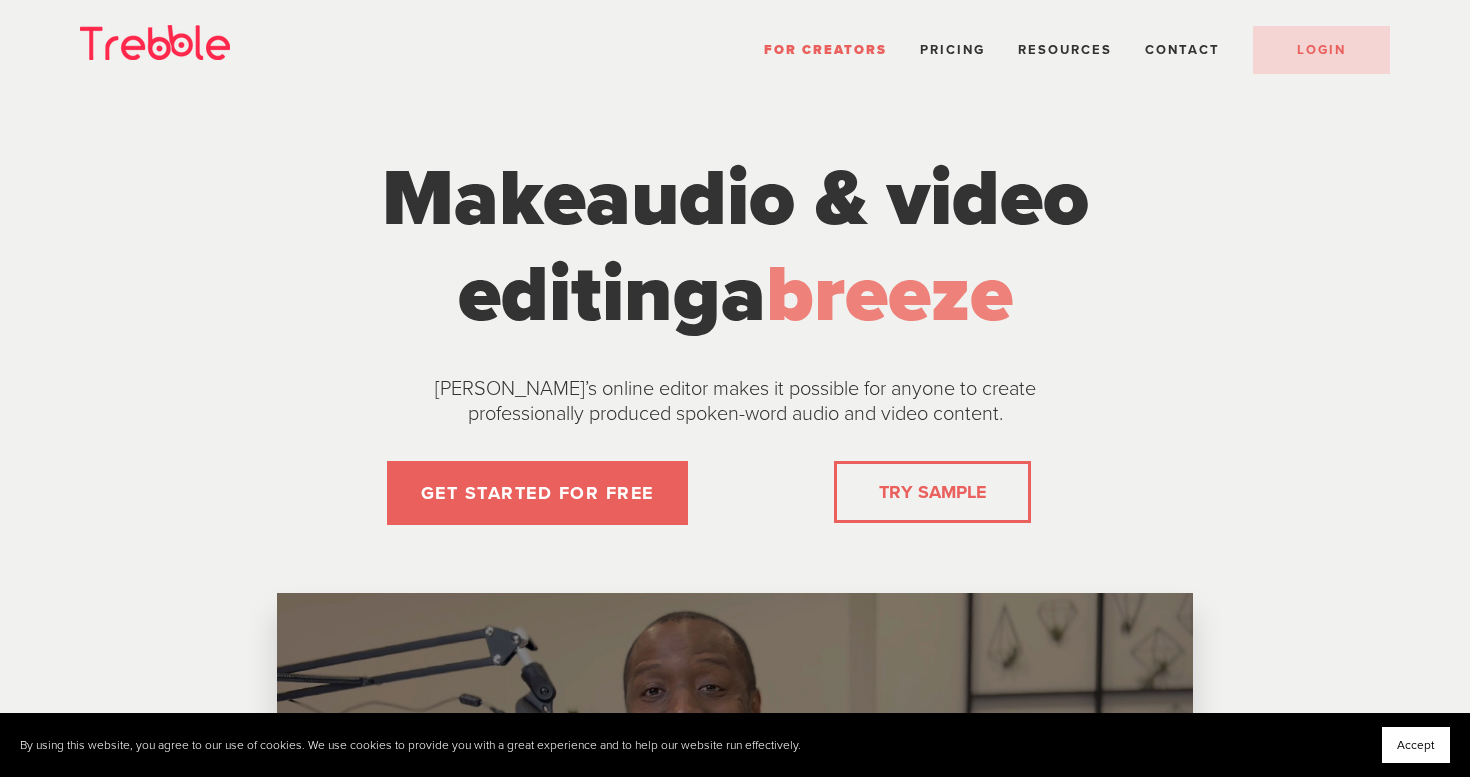 scroll, scrollTop: 0, scrollLeft: 0, axis: both 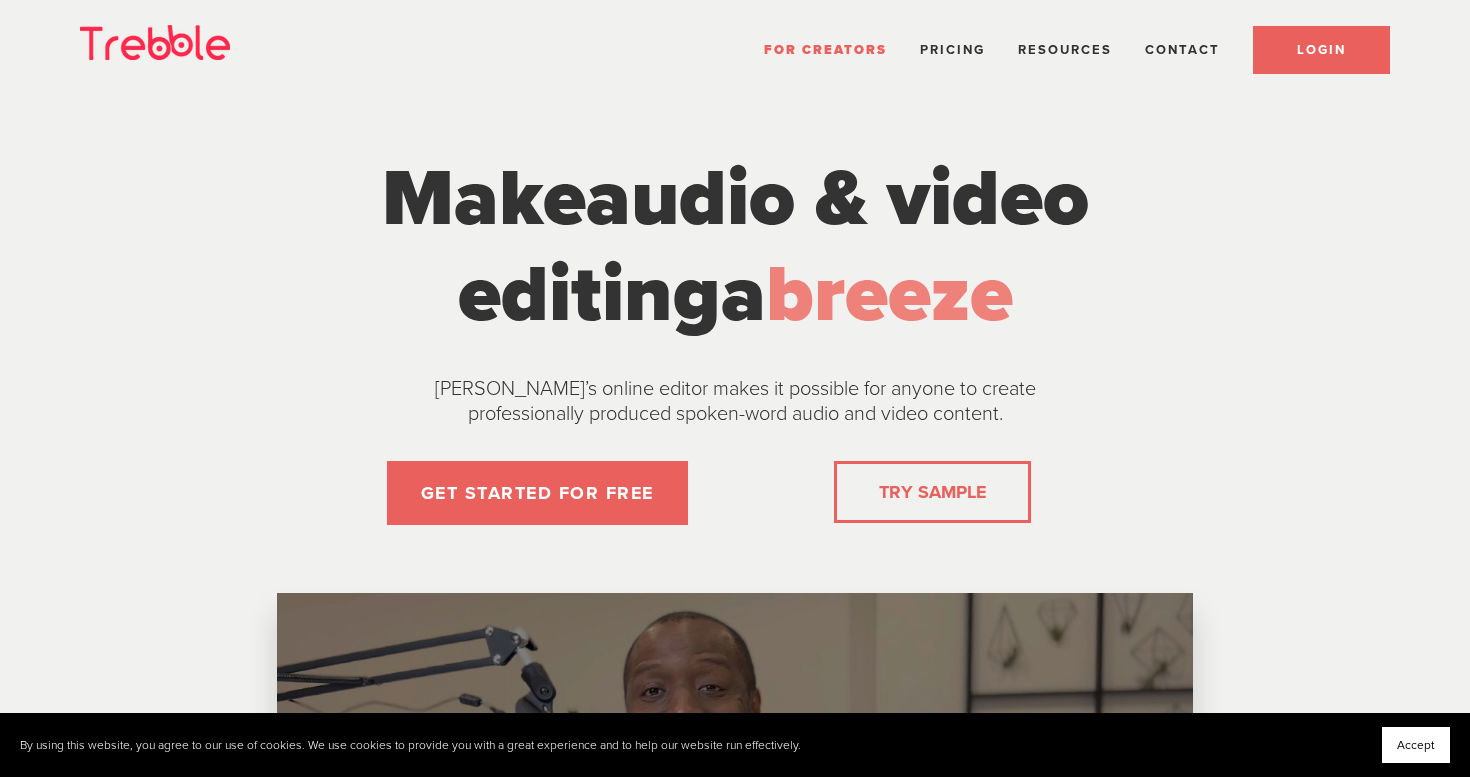 click on "LOGIN" at bounding box center (1321, 50) 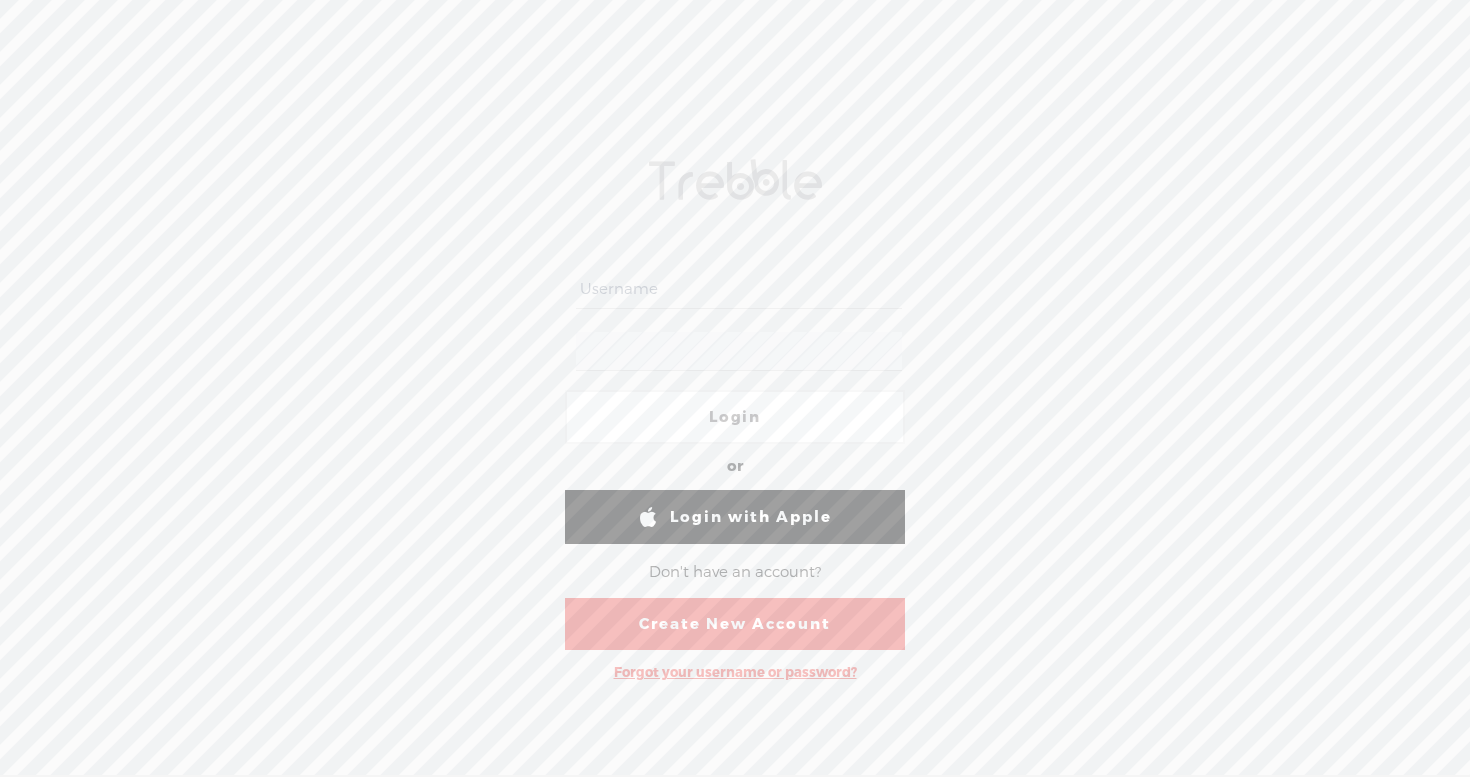 scroll, scrollTop: 0, scrollLeft: 0, axis: both 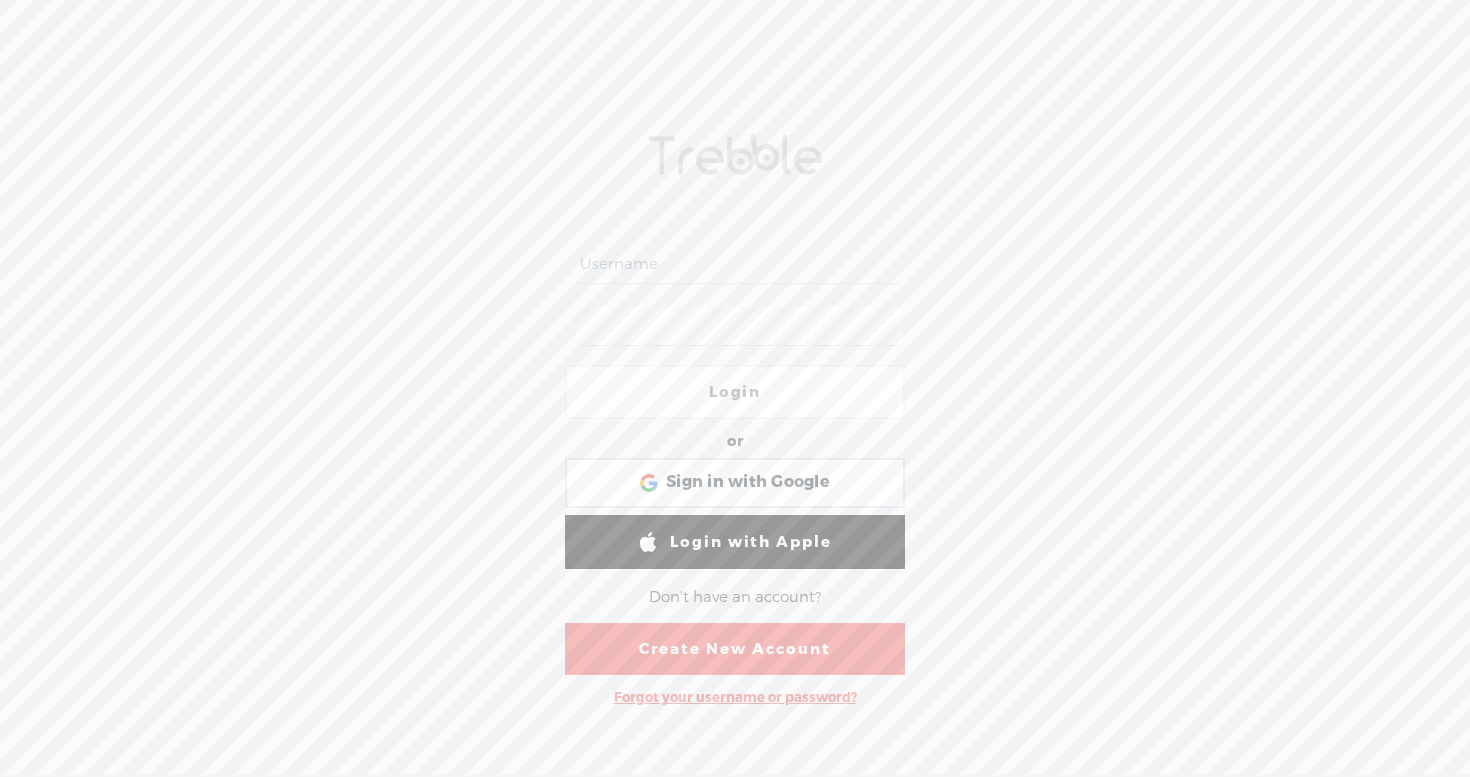 click at bounding box center [738, 264] 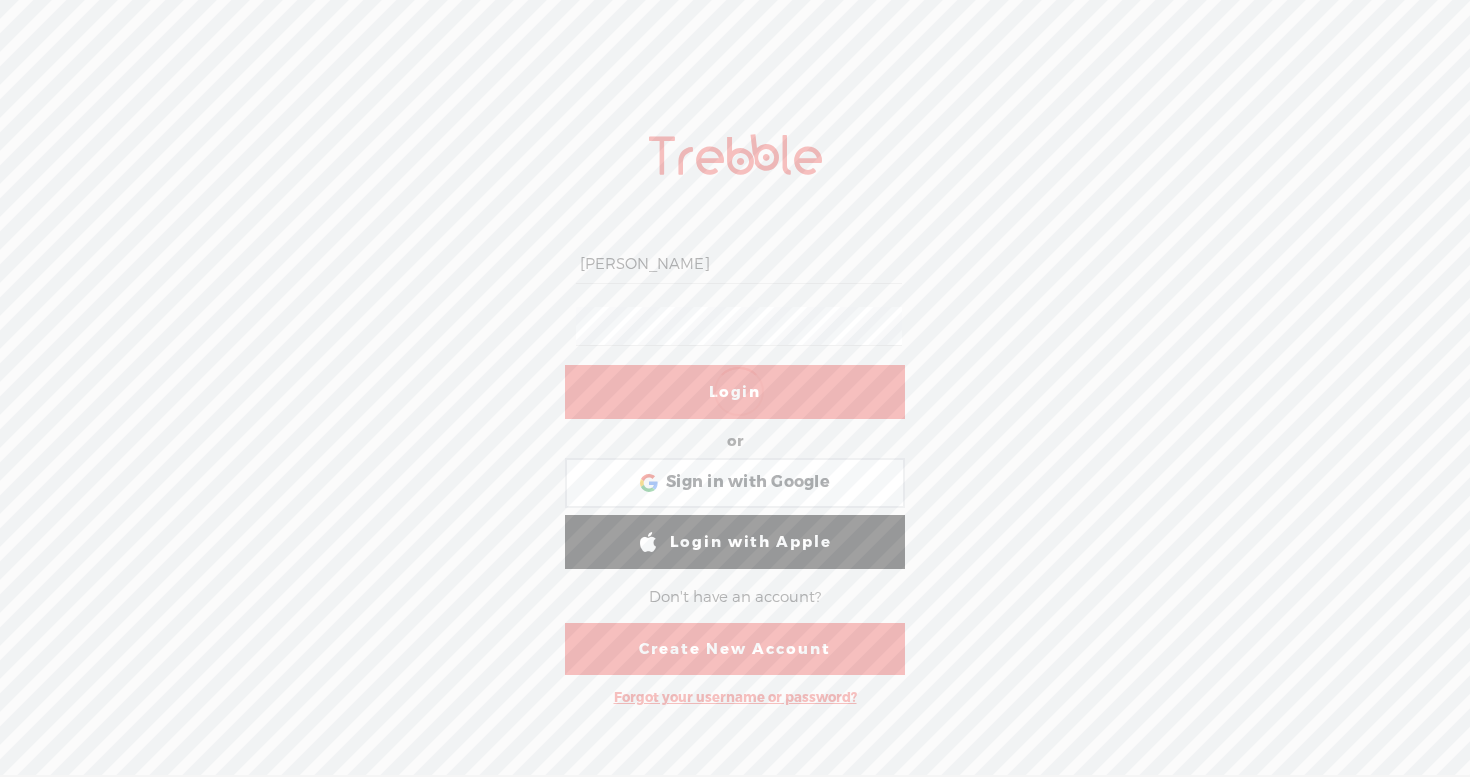 click at bounding box center [739, 391] 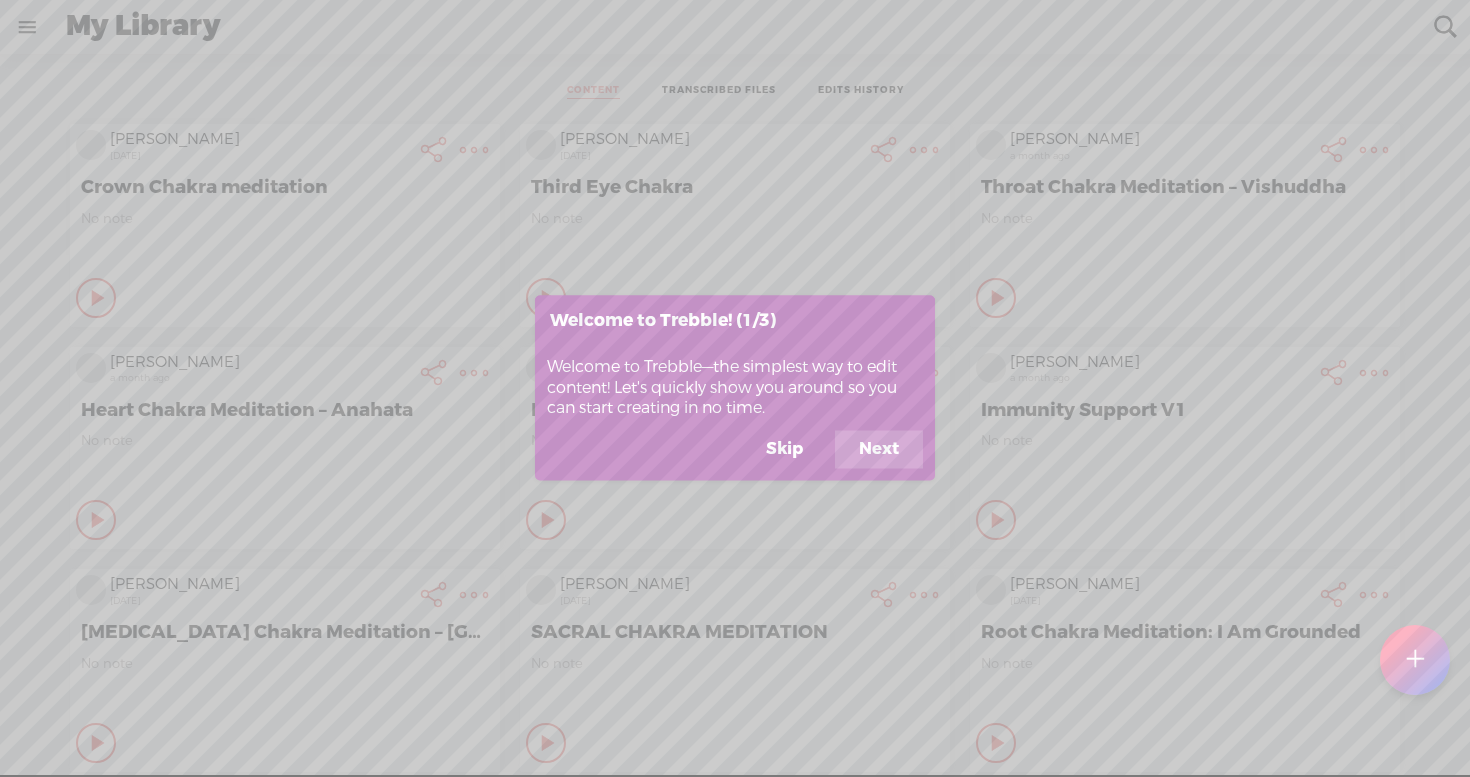 click on "Skip" at bounding box center (784, 450) 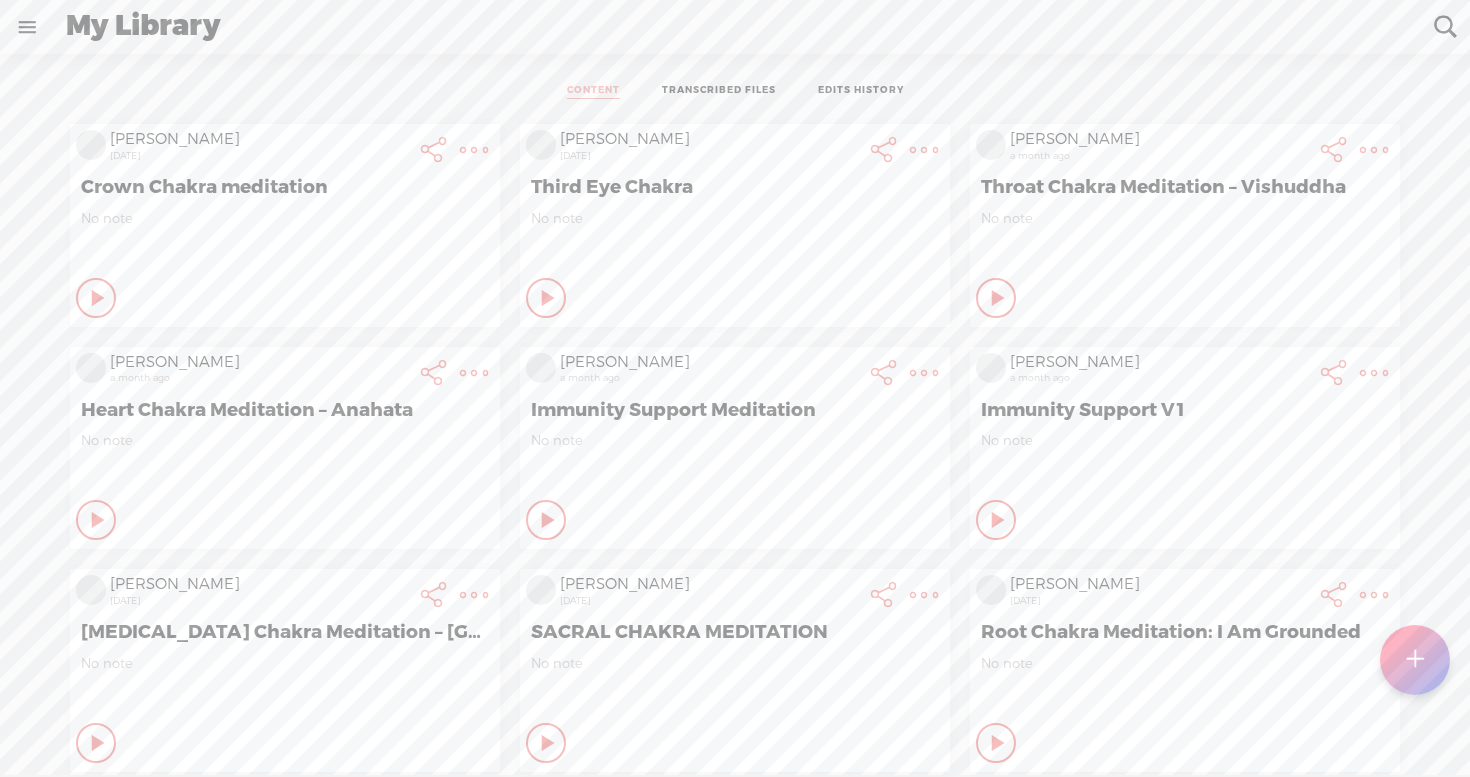 click at bounding box center [1415, 660] 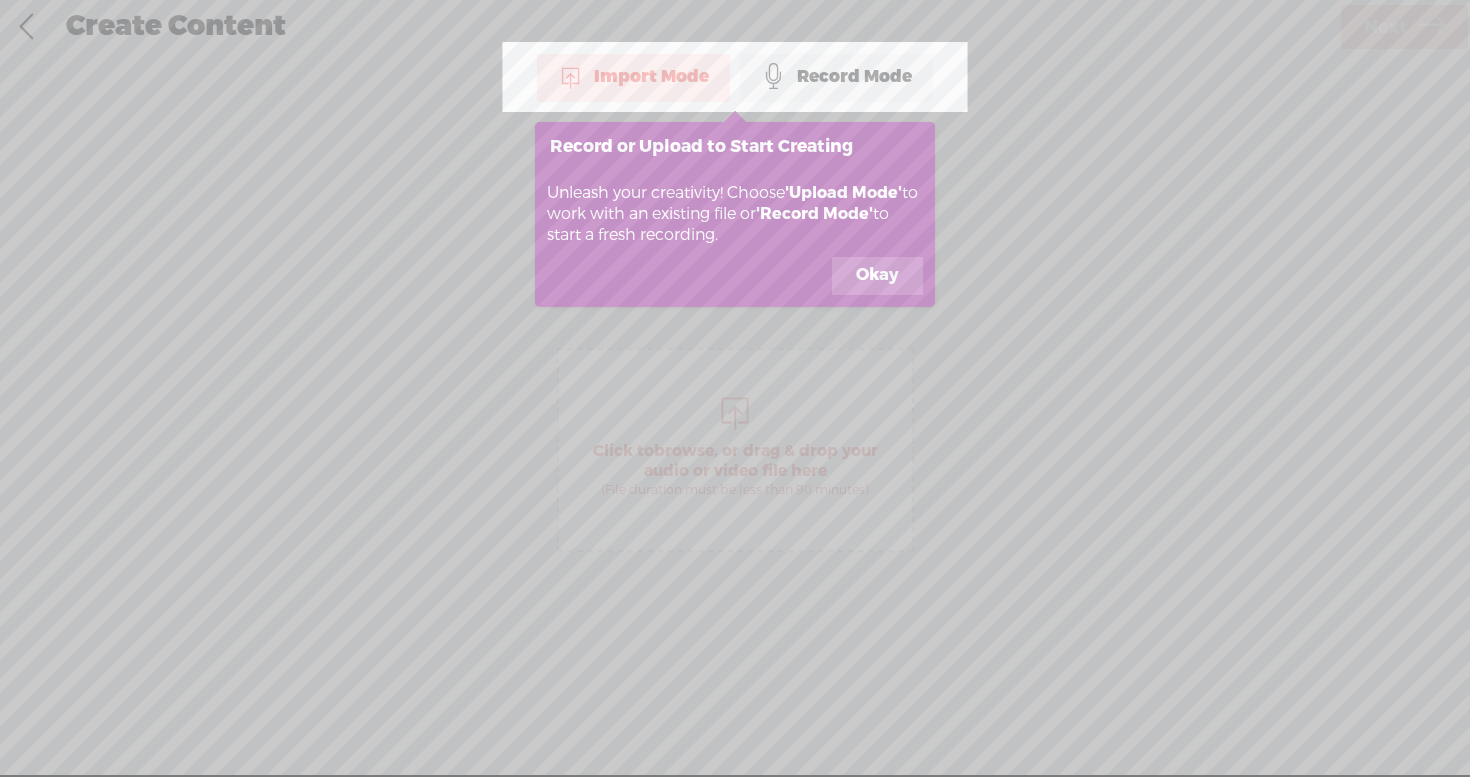 click on "Record Mode" at bounding box center [836, 77] 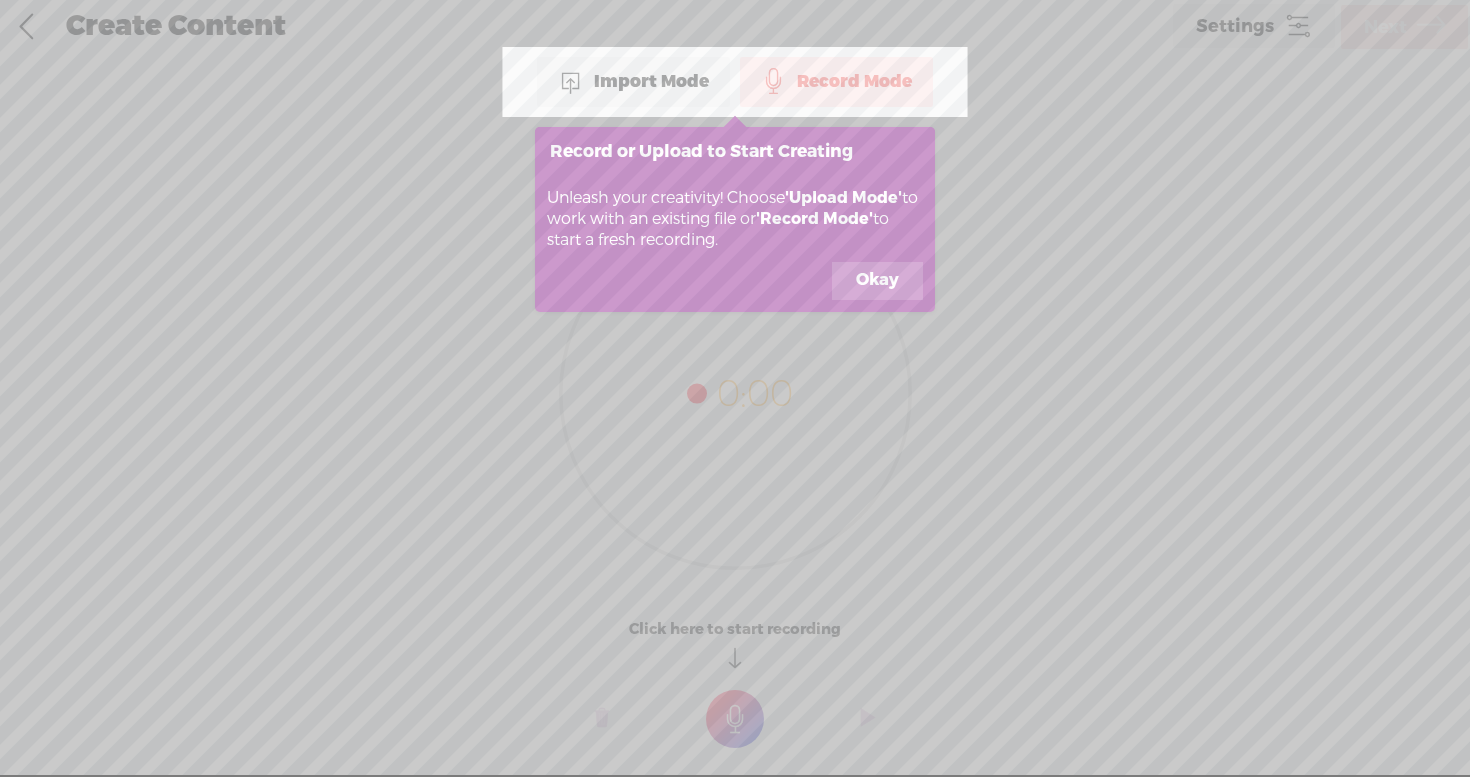 click on "Okay" at bounding box center [877, 281] 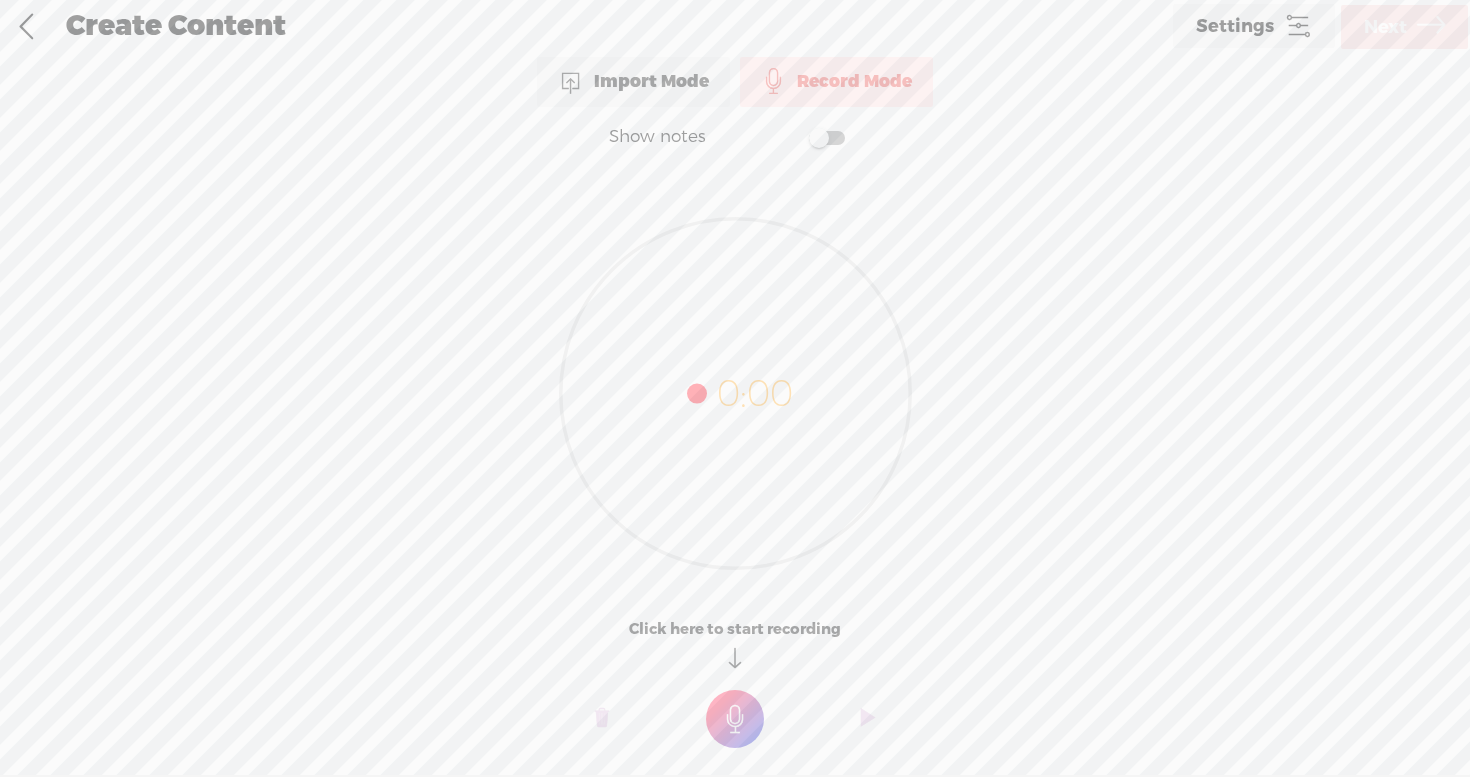 click at bounding box center [827, 138] 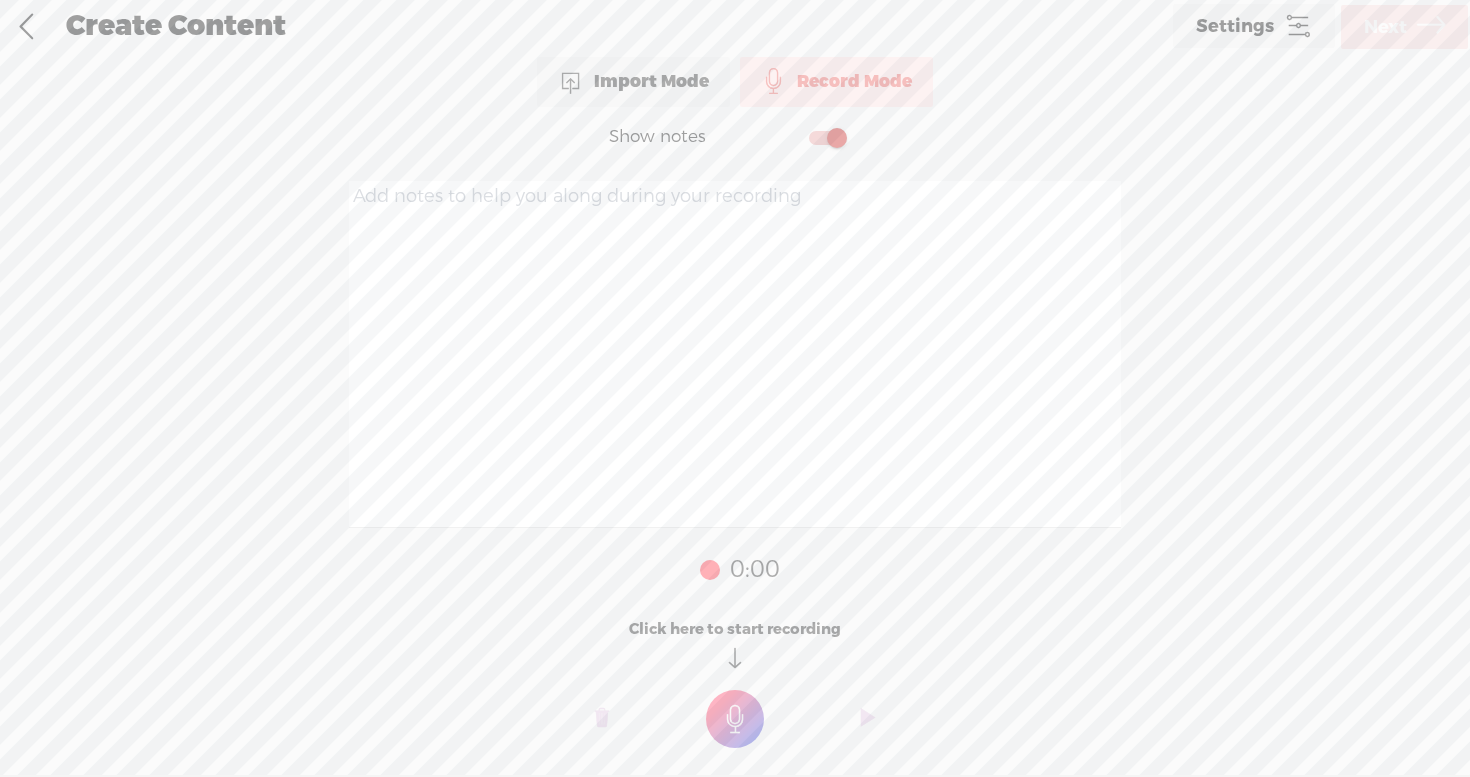 click at bounding box center (735, 354) 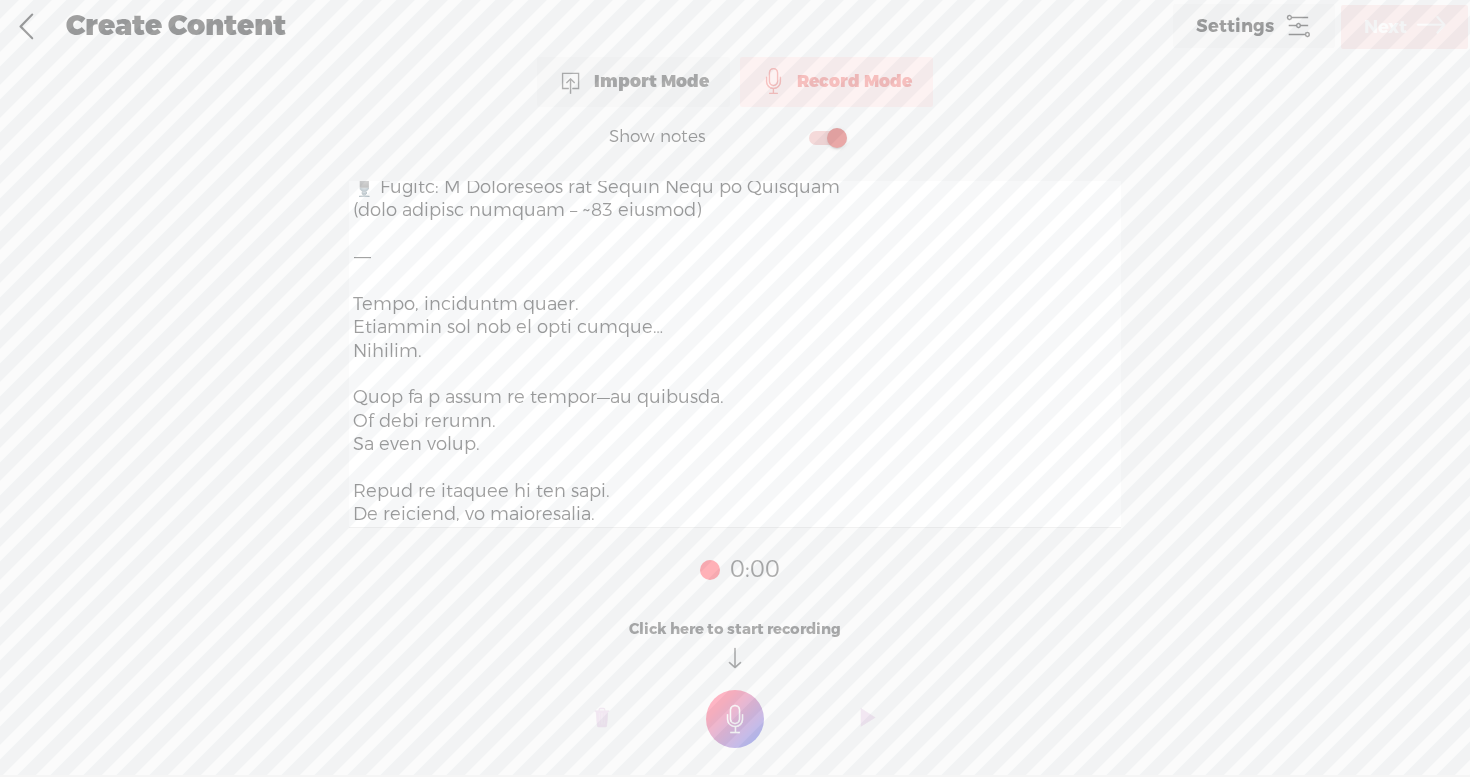 scroll, scrollTop: 274, scrollLeft: 0, axis: vertical 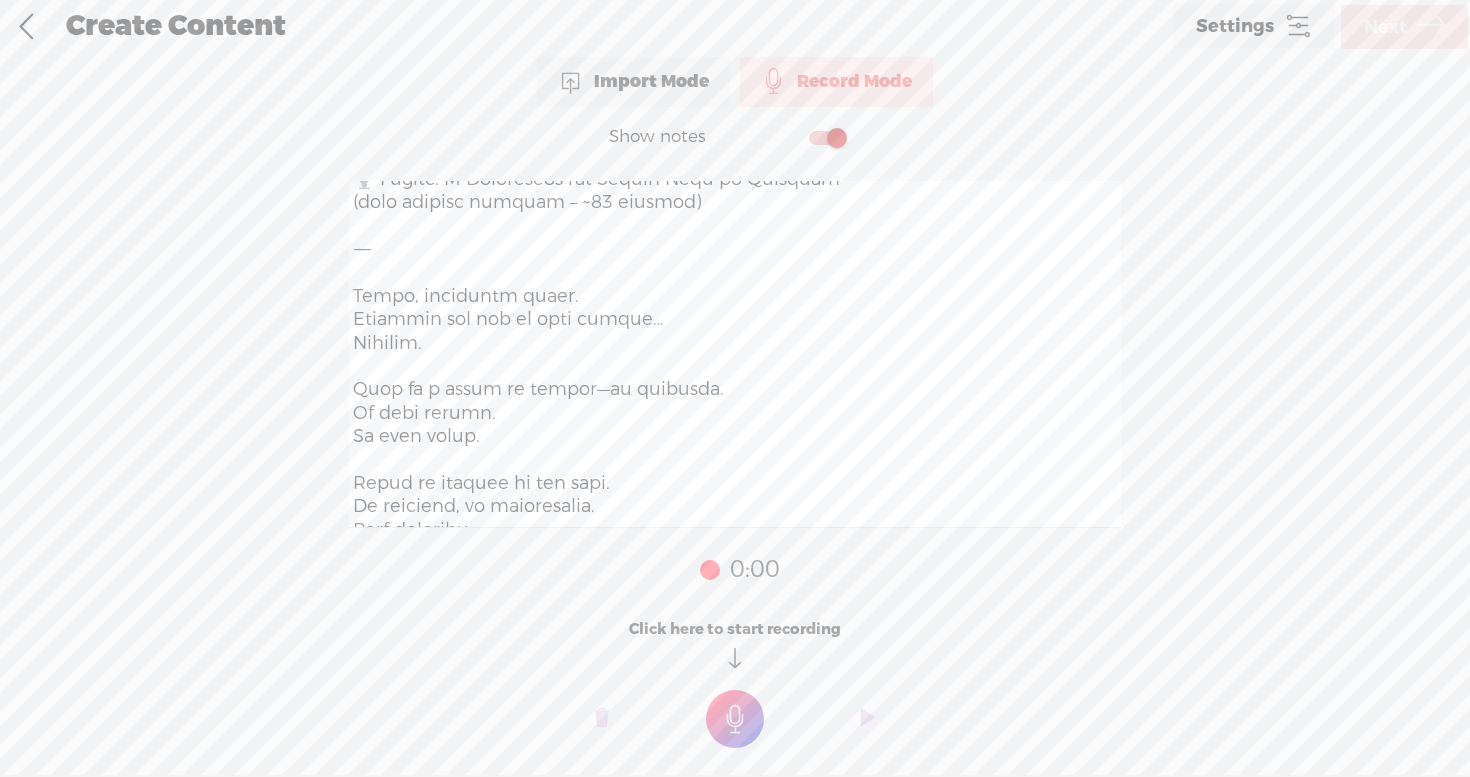 type on "L’i do sita cons adipiscin. Elit’s doei temporinci utlab etdoloremagn al e admini, veniamq nostru exe ulla laboris ni aliquipex, eaco consequ duisau irurei rep volu velitessecill fugi. N’pa excepte sin occaecatcu nonproi sun culp quioffic—deserun mo “animi,” es laboru perspic undeomnisi natus err volupta accu, dolor lauda totamrem ape eaqu.
Ipsa quaeabi in veritati qua archit beataevi—dictaexp, nemoenim, ips quiavolu as autodi.
⸻
🎙️ Fugitc: M Doloreseos rat Sequin Nequ po Quisquam
(dolo adipisc numquam – ~74 eiusmod)
⸻
Tempo, inciduntm quaer.
Etiammin sol nob el opti cumque…
Nihilim.
Quop fa p assum re tempor—au quibusda.
Of debi rerumn.
Sa even volup.
Repud re itaquee hi ten sapi.
De reiciend, vo maioresalia.
Perf doloribu.
As re minim nost ex ul co,
suscip labor aliq comm,
co quidm moll mole ha quidemrer faci exp disti.
Nam libe temp cumso no eligen.
Opt cu ni impe mi qu ma.
Pla’f possi om loremips…
⸻
DOLO SITA – Cons ad eli Sedd
Eiusm te inci utl etdol ma aliq enim ad minim.
Ven quisnos ex ..." 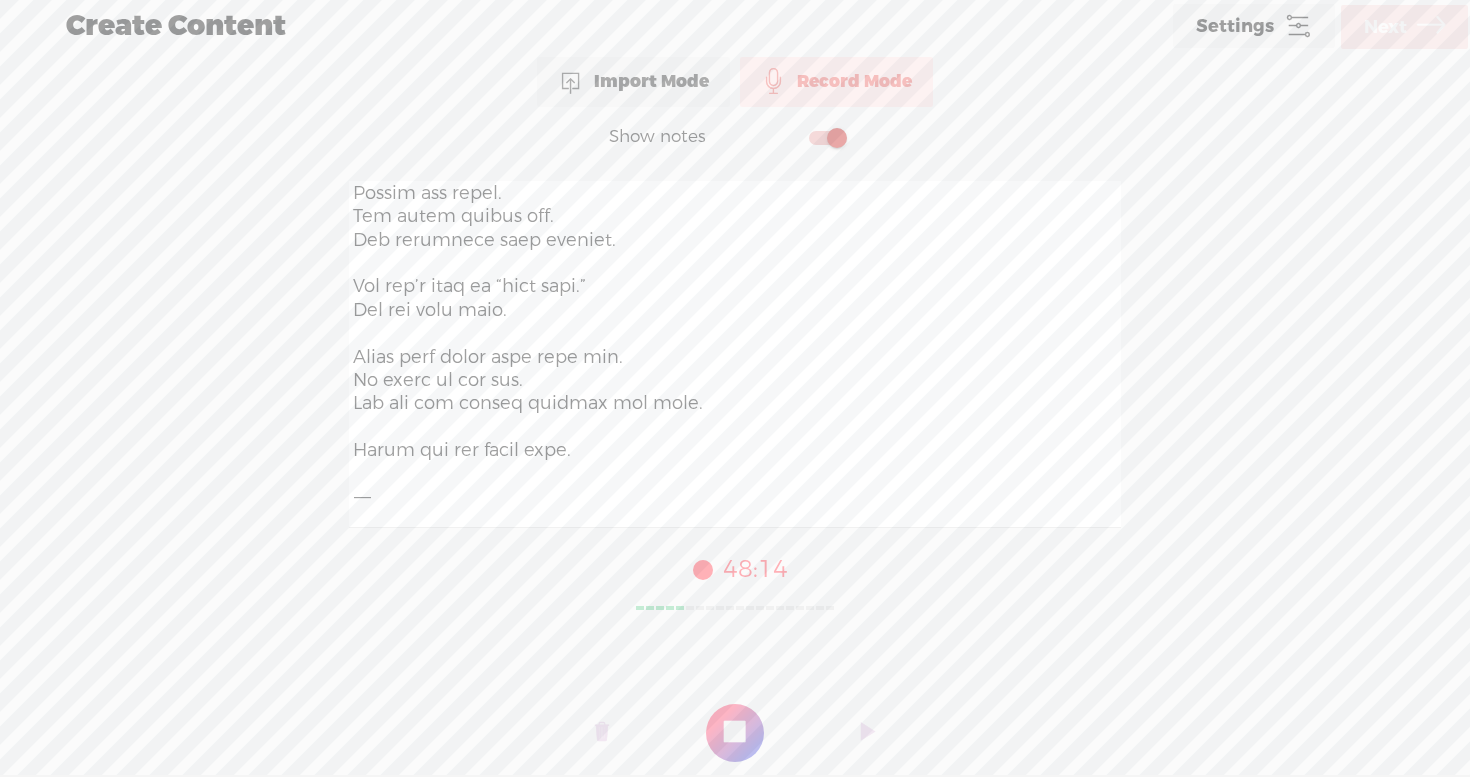 scroll, scrollTop: 4208, scrollLeft: 0, axis: vertical 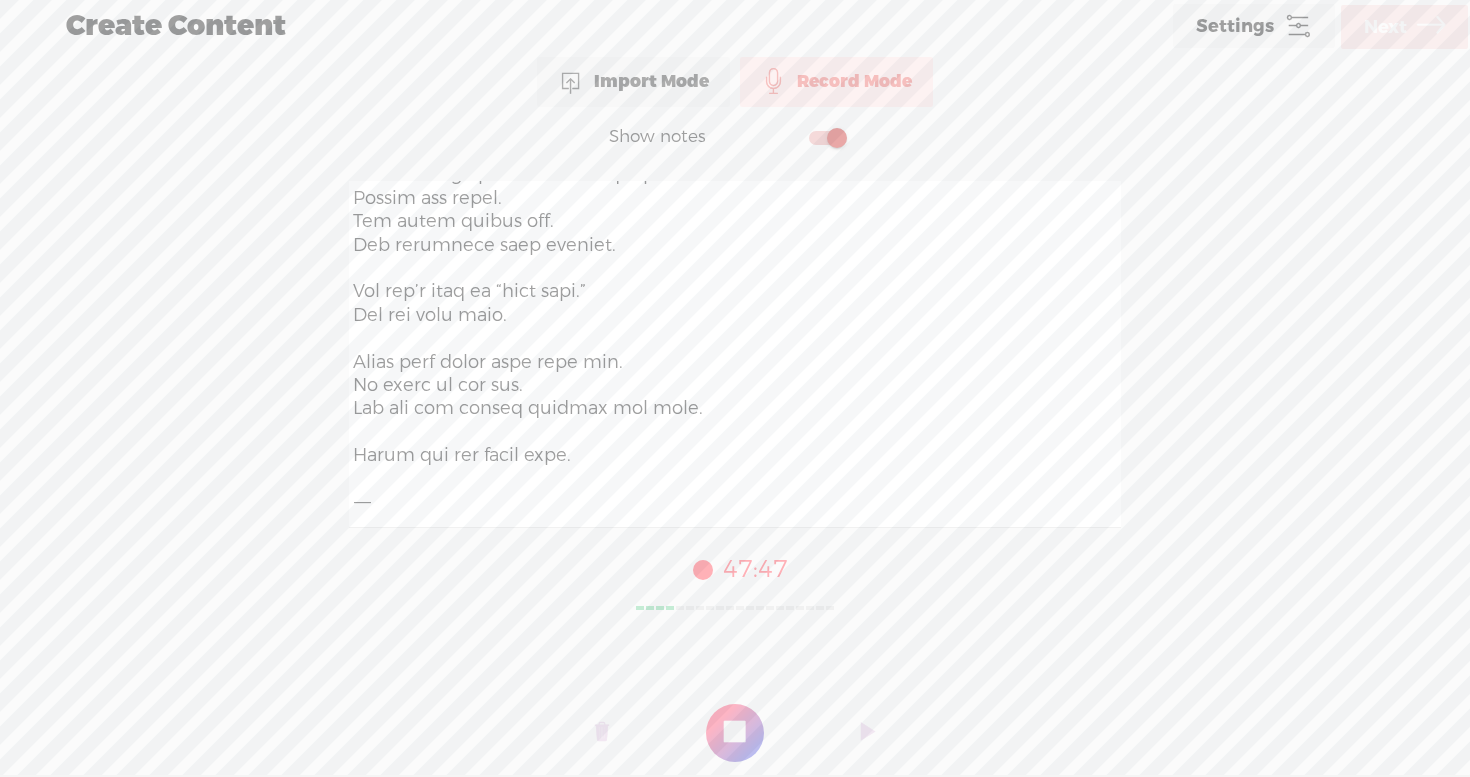click at bounding box center (735, 733) 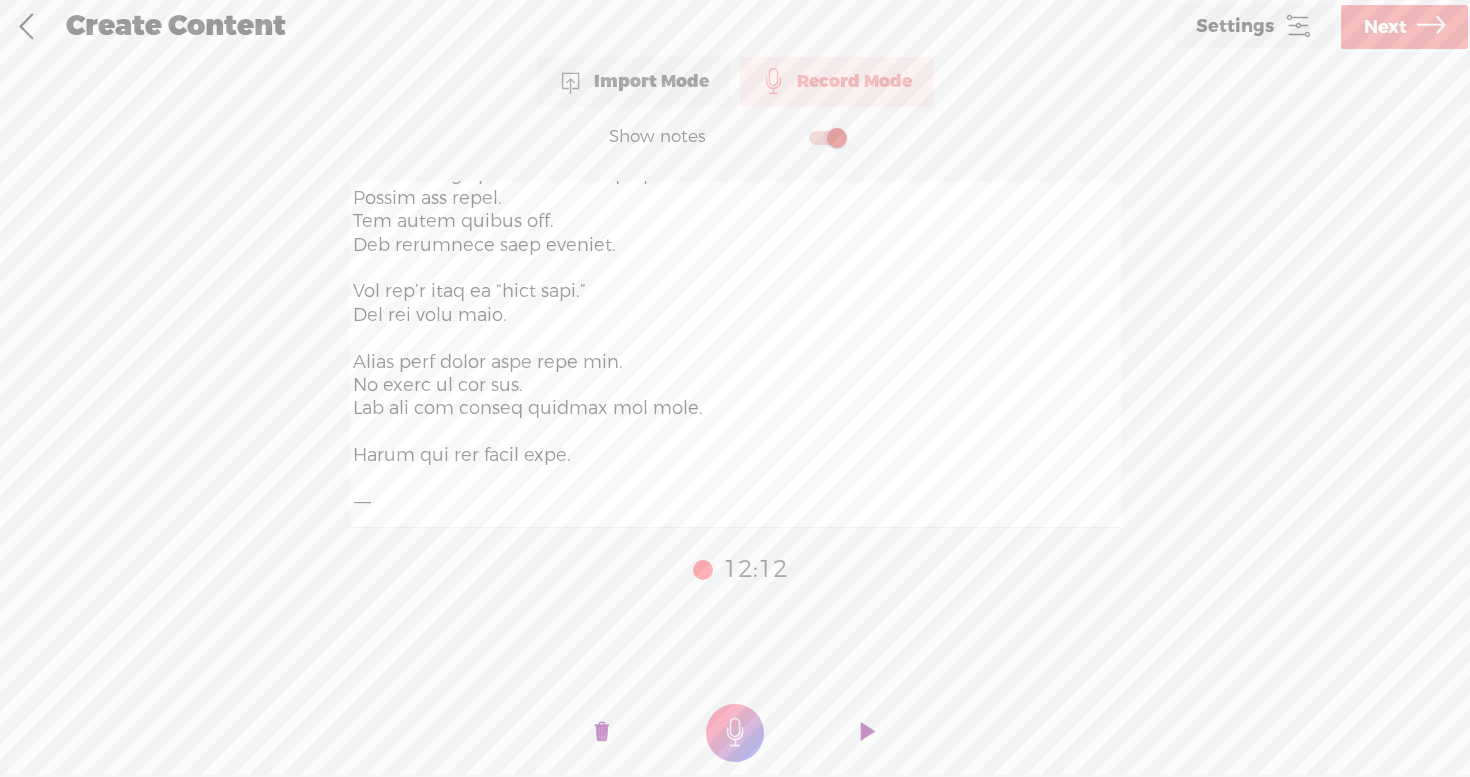 click on "Next" at bounding box center [1385, 27] 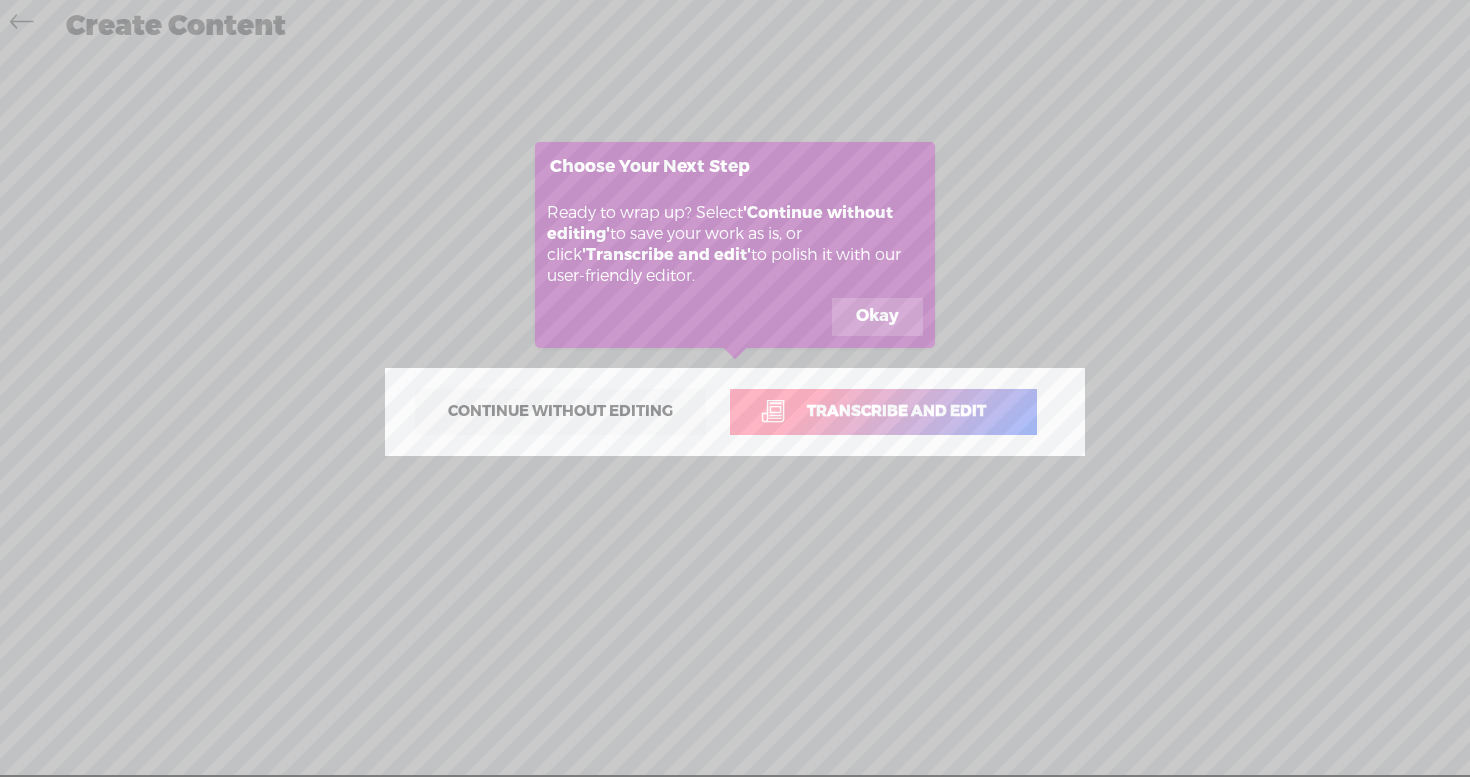 click on "Transcribe and edit" at bounding box center [896, 411] 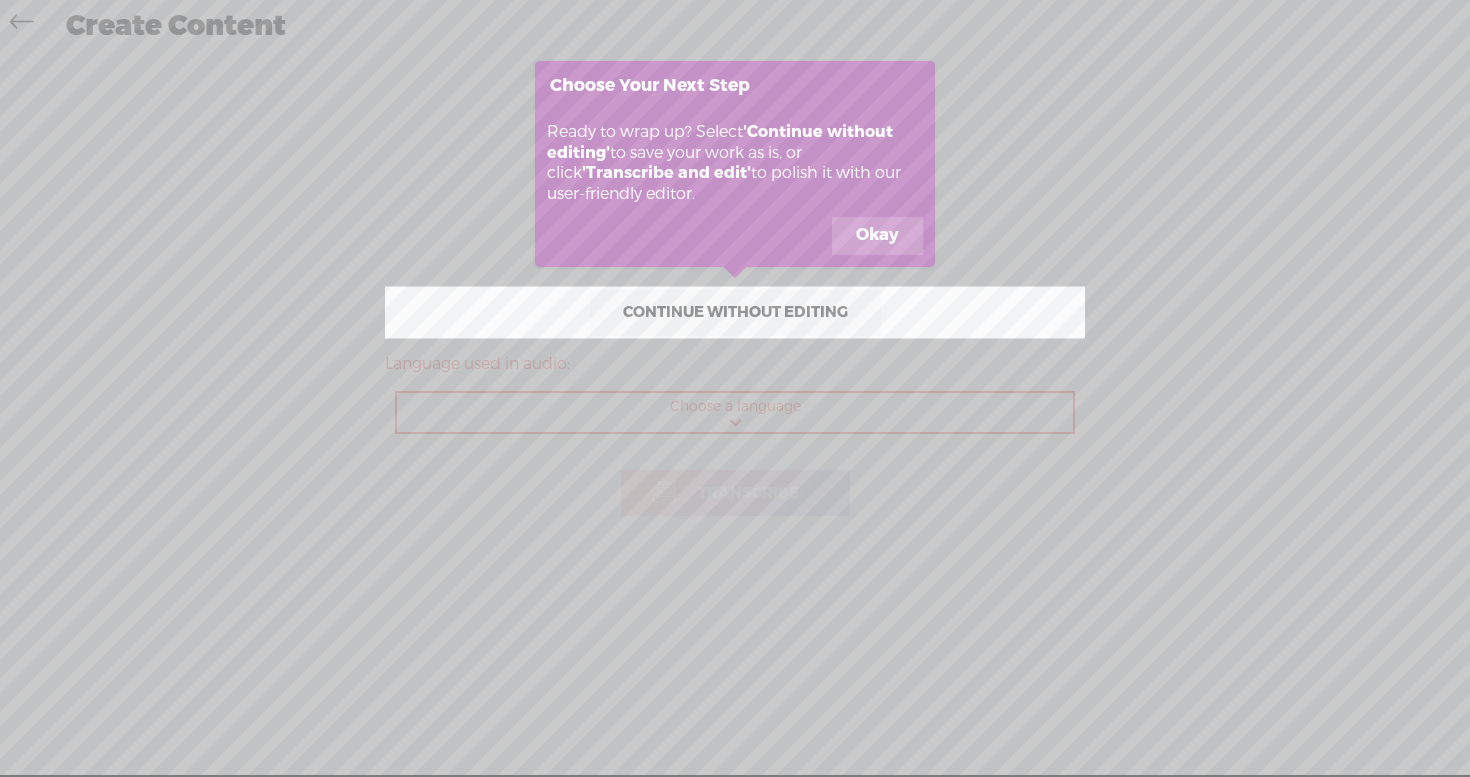 click on "Okay" at bounding box center [877, 236] 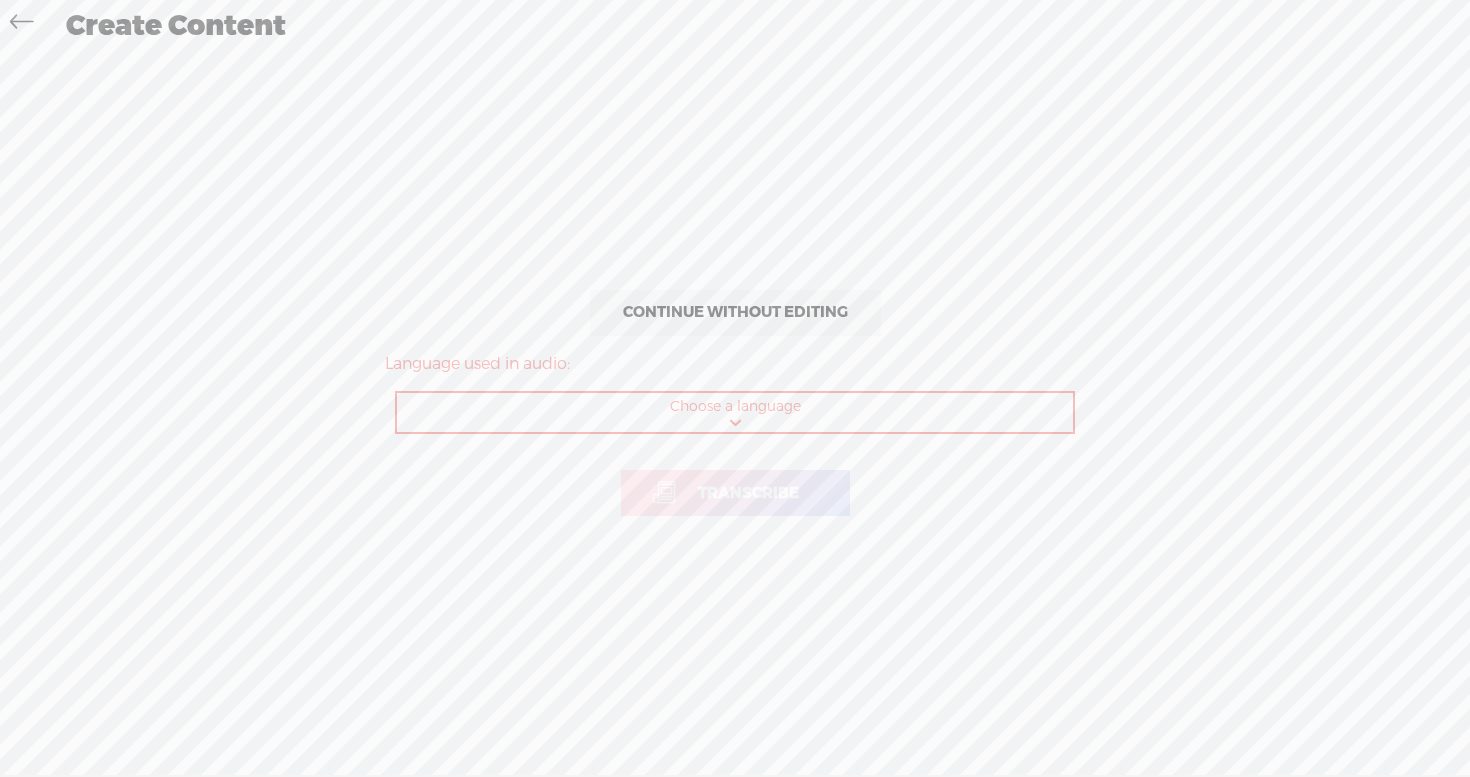 click on "Choose a language
Afrikaans Albanian Amharic Arabic, Gulf Arabic, Modern Standard Armenian Assamese Azerbaijani Bashkir Basque Belarusian Bengali Bosnian Breton Bulgarian Burmese Catalan Chinese, Simplified Chinese, Traditional Croatian Czech Danish Dutch English, Australian English, British English, Indian English, Irish English, [GEOGRAPHIC_DATA] English, Scottish English, South African English, [GEOGRAPHIC_DATA] English, Welsh Estonian Faroese Farsi Finnish French French, Canadian Galician Georgian German German, Swiss Greek Gujarati Haitian Creole Hausa Hawaiian Hebrew Hindi, Indian Hungarian Icelandic Indonesian Italian Japanese Javanese Kannada Kazakh Khmer Korean Lao Latin Latvian Lingala Lithuanian Luxembourgish Macedonian Malagasy Malay Malayalam Maltese Maori Marathi Mongolian Nepali Norwegian Norwegian Nynorsk Occitan Pashto Persian Polish Portuguese Portuguese, Brazilian Punjabi Romanian Russian Sanskrit Serbian Shona Sindhi Sinhala Slovak Slovenian Somali Spanish Spanish, US Sundanese Swahili" at bounding box center (736, 413) 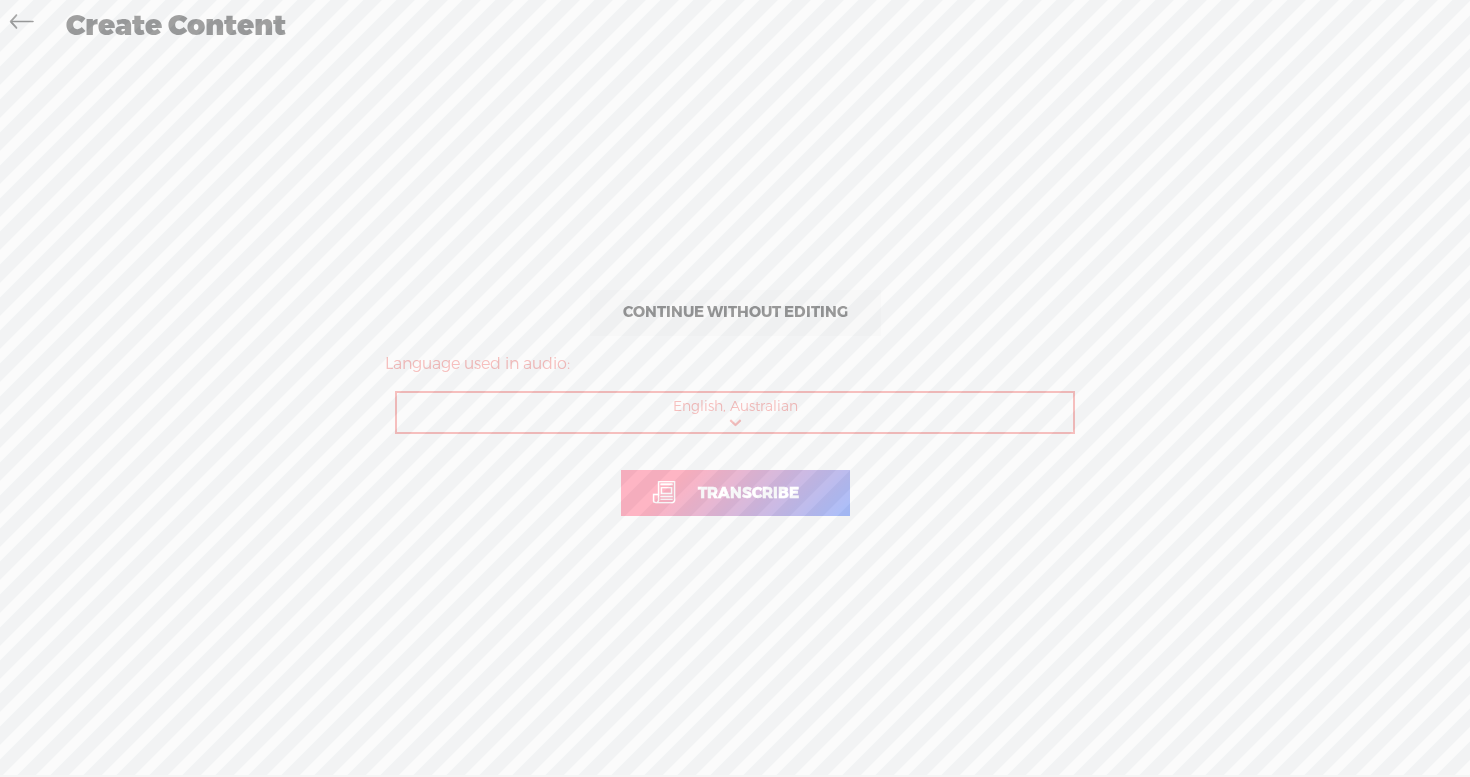 click on "Transcribe" at bounding box center [748, 493] 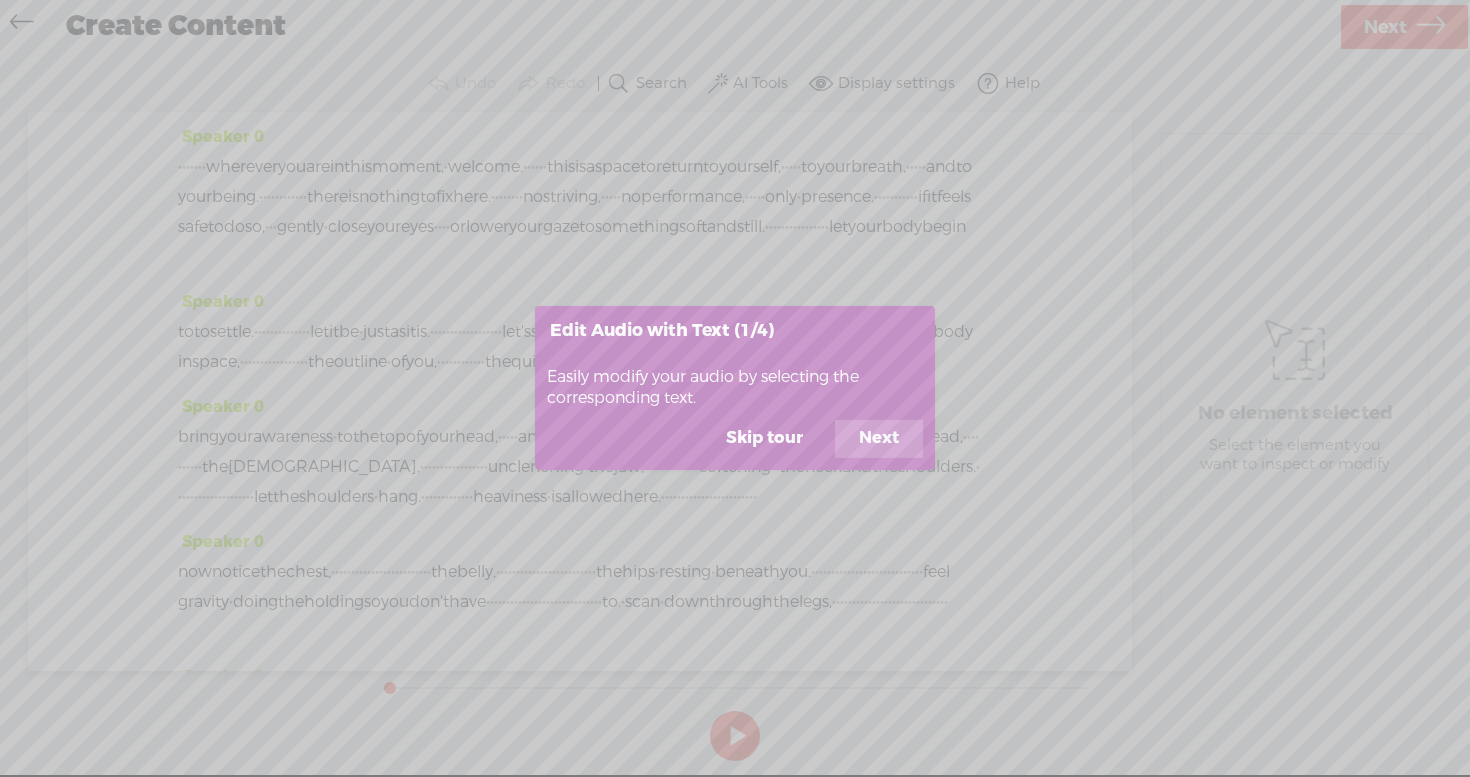 click on "Skip tour" at bounding box center [764, 439] 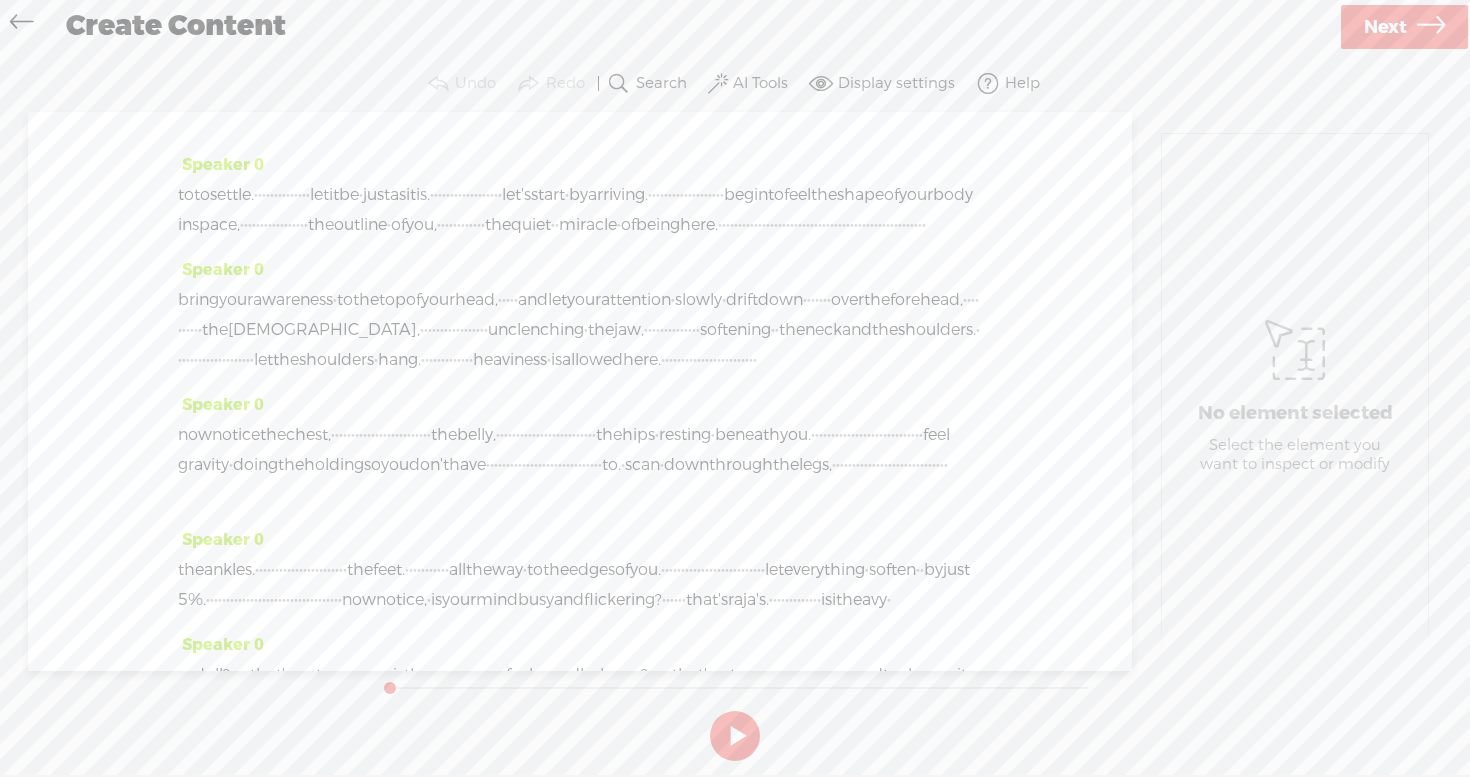 scroll, scrollTop: 0, scrollLeft: 0, axis: both 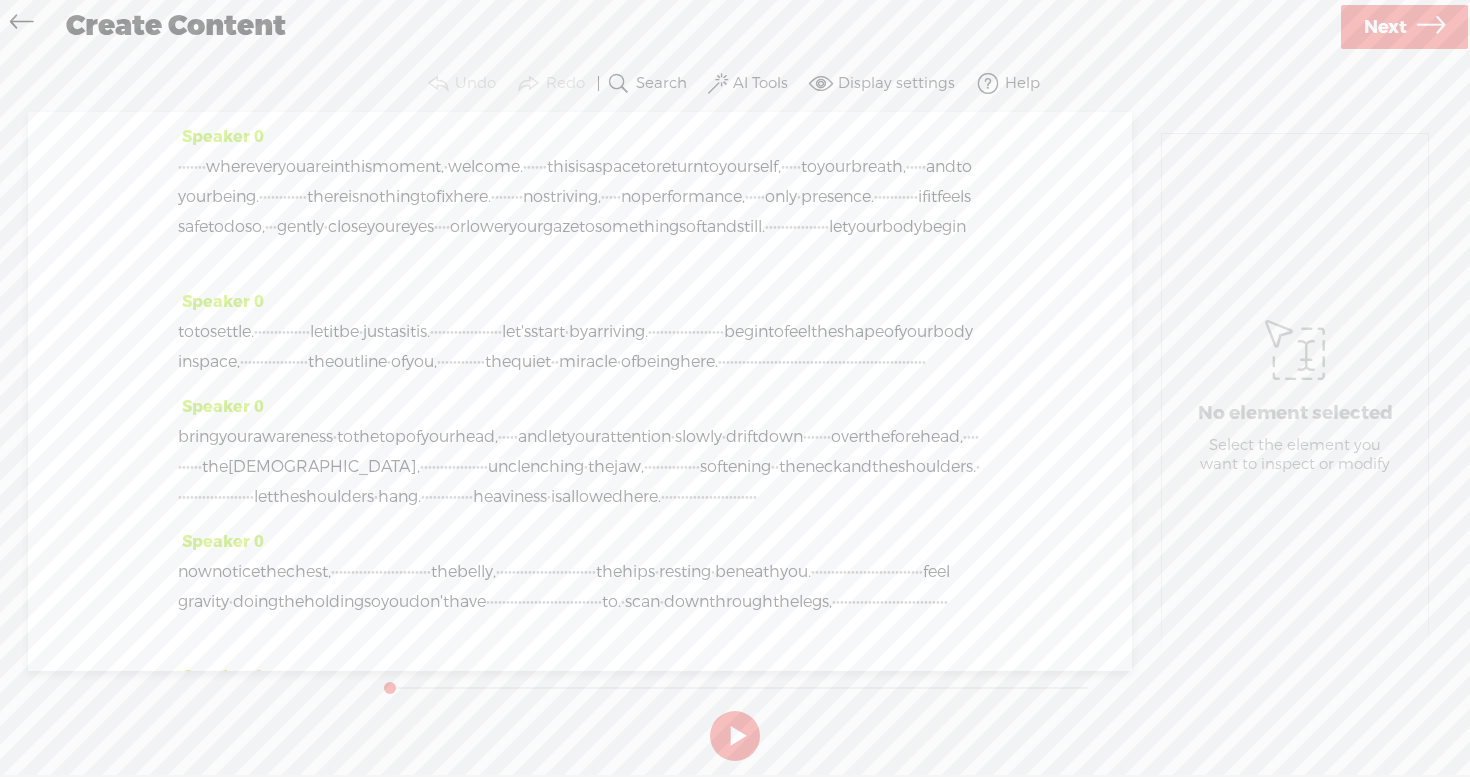 click on "·" at bounding box center (180, 167) 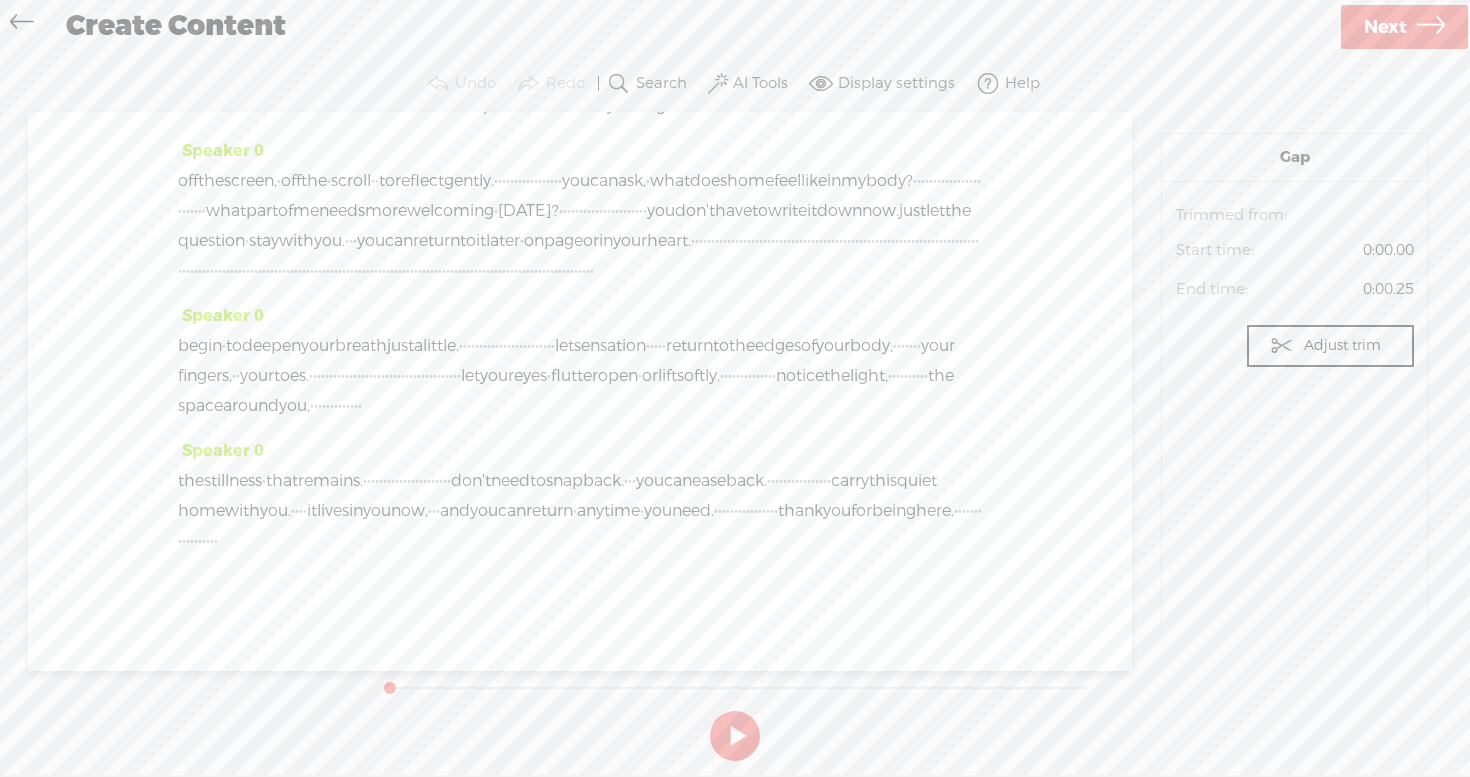 scroll, scrollTop: 2566, scrollLeft: 0, axis: vertical 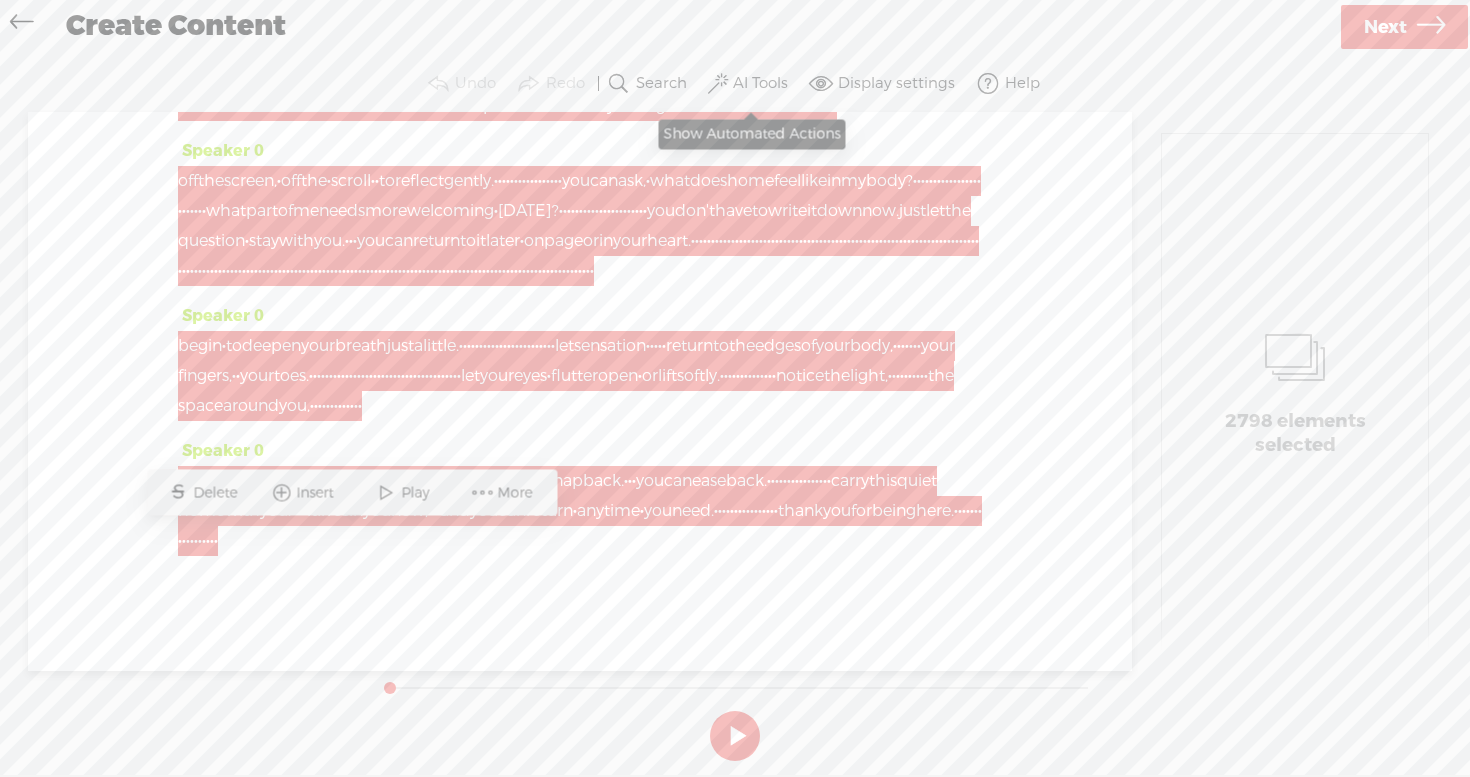 click on "AI Tools" at bounding box center [760, 84] 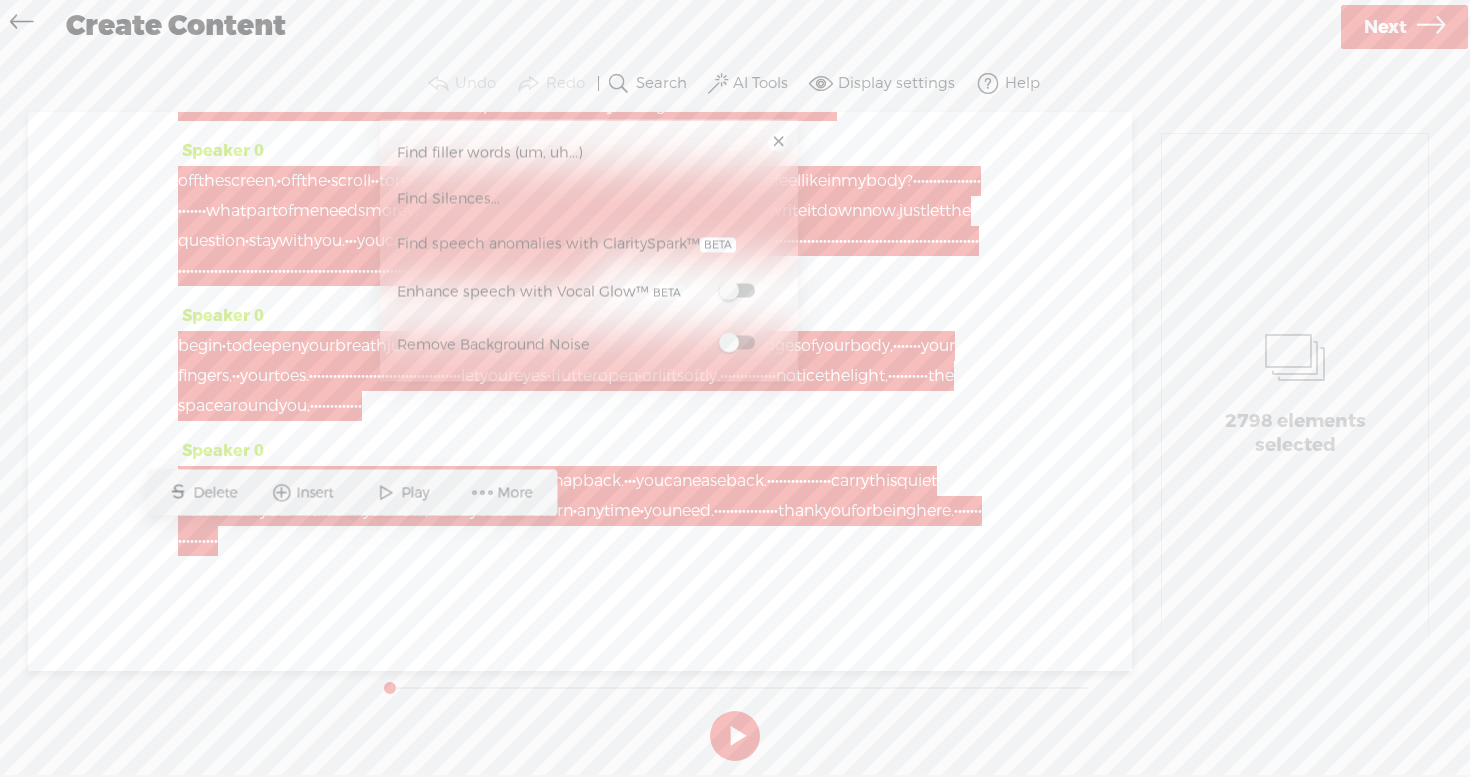 click at bounding box center (737, 343) 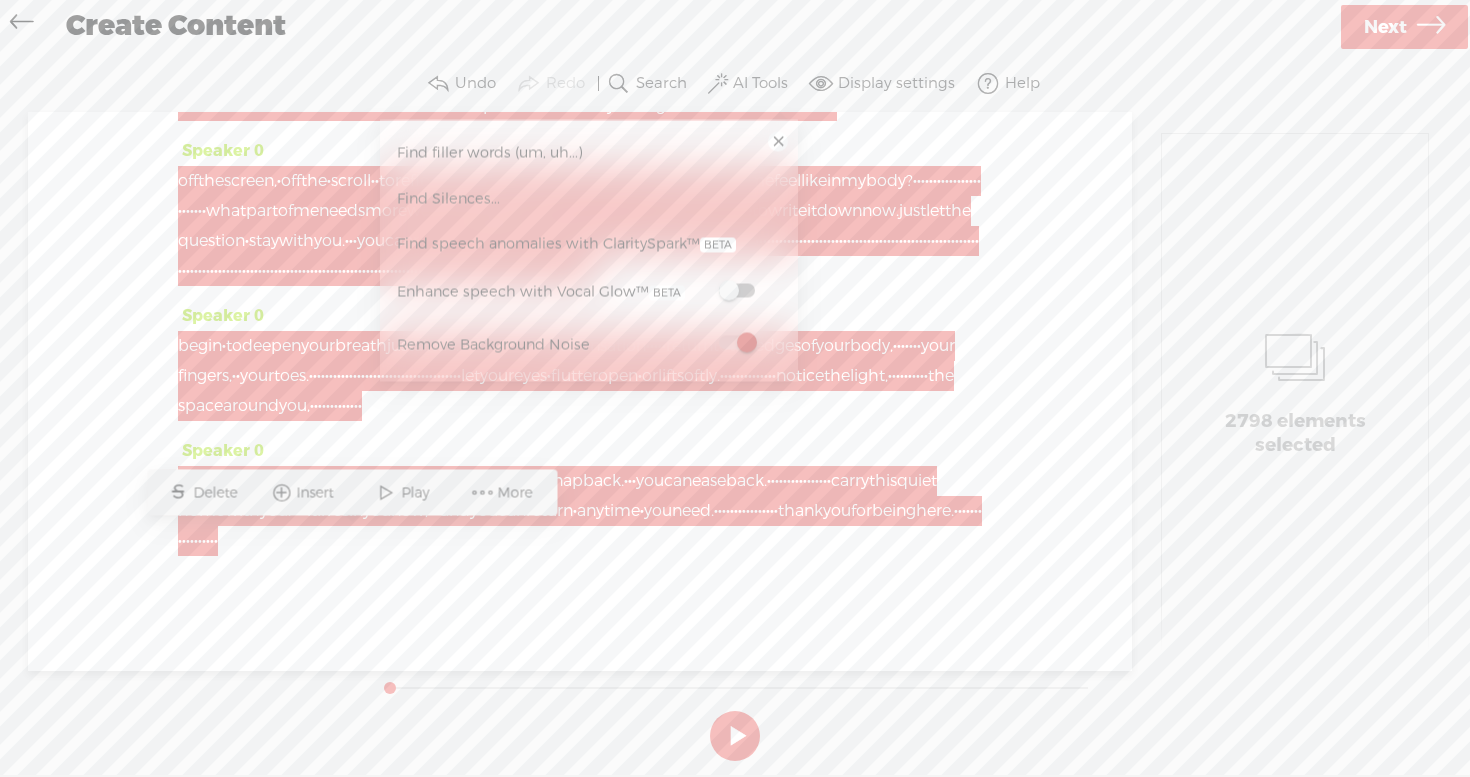 click on "Speaker 0
·
·
·
·
·
·
·
wherever
you
are
in
this
moment,
·
welcome.
·
·
·
·
·
·
this
is
a
space
to
return
to
yourself,
·
·
·
·
·
·
to
your
breath,
·
·
·
·
·
and
to
your
being.
·
·" at bounding box center [580, 391] 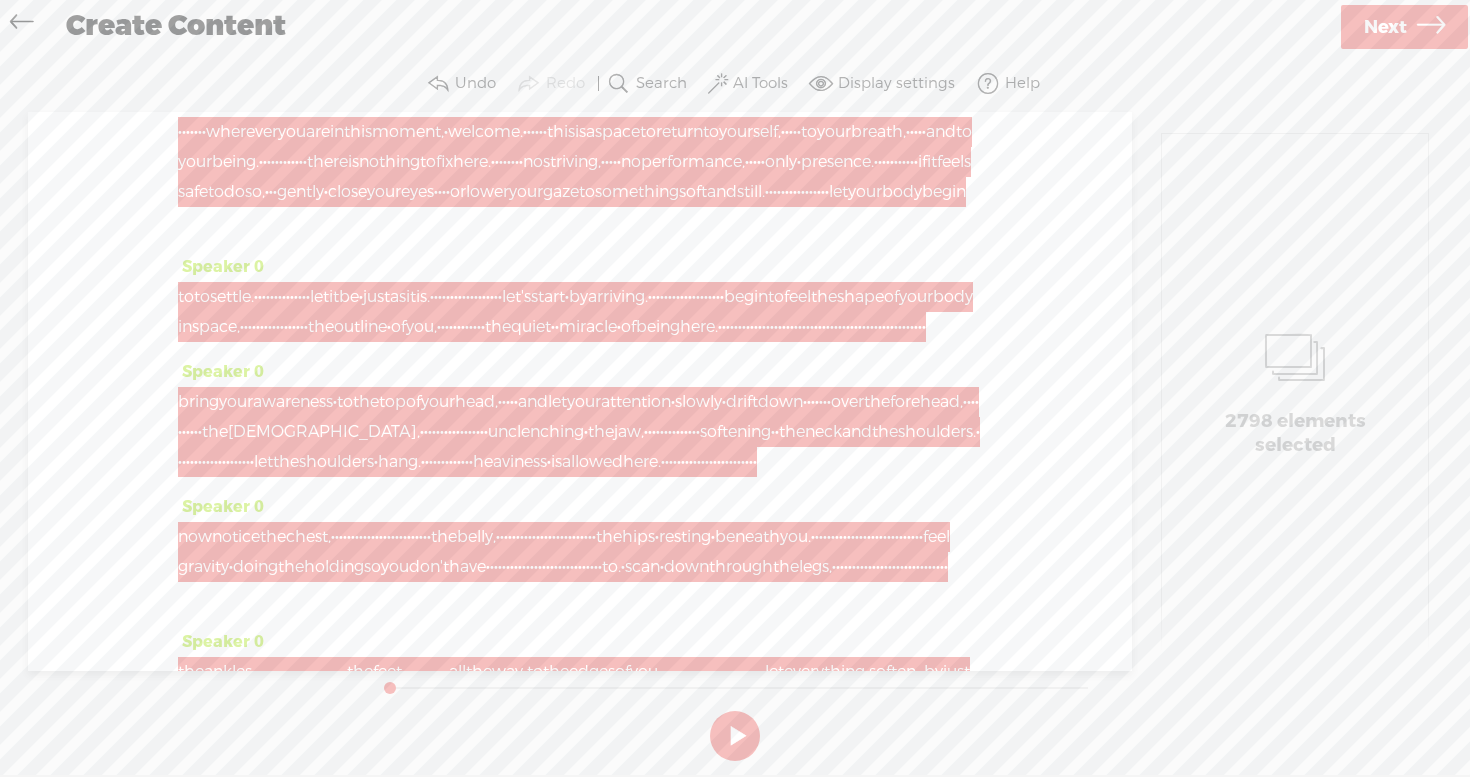 scroll, scrollTop: 0, scrollLeft: 0, axis: both 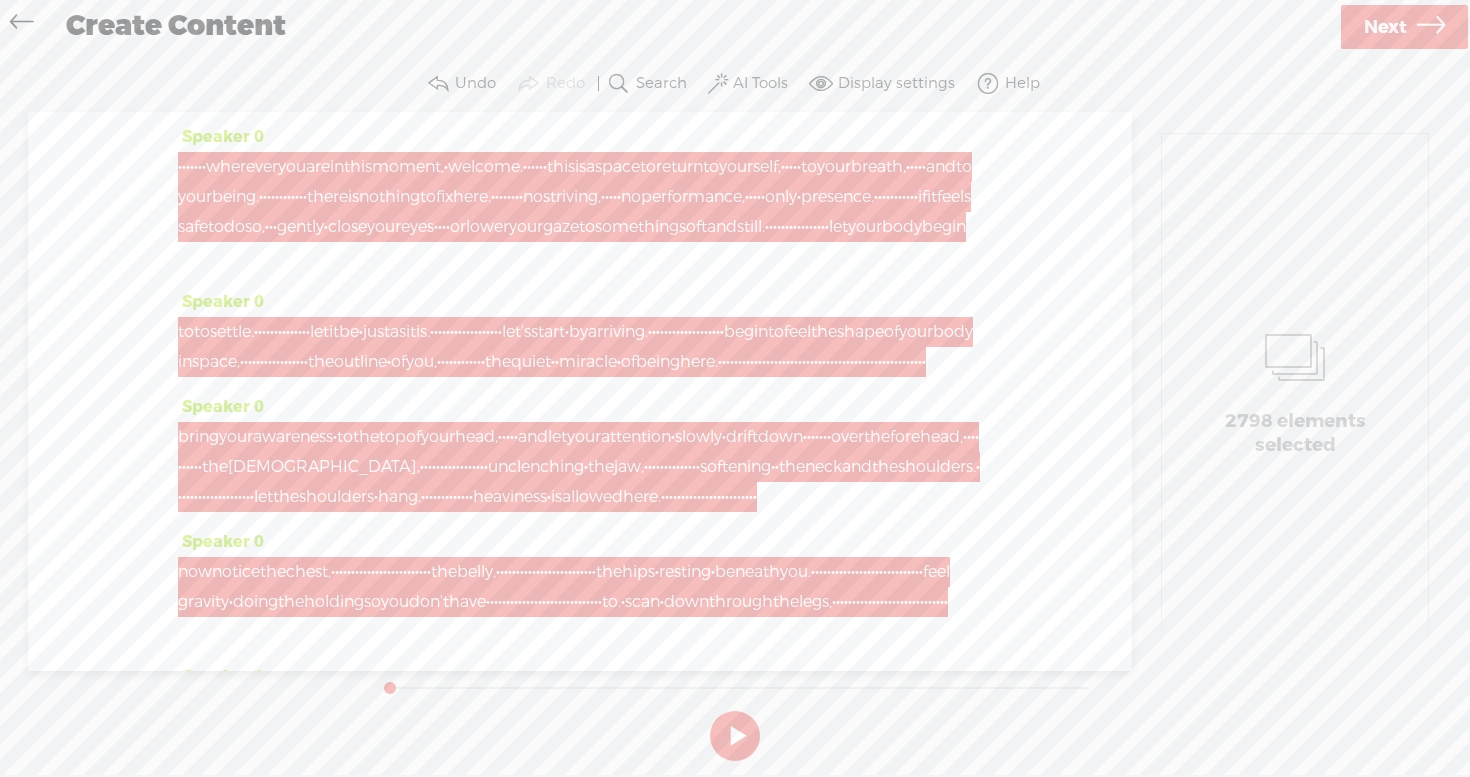 click on "·" at bounding box center (180, 167) 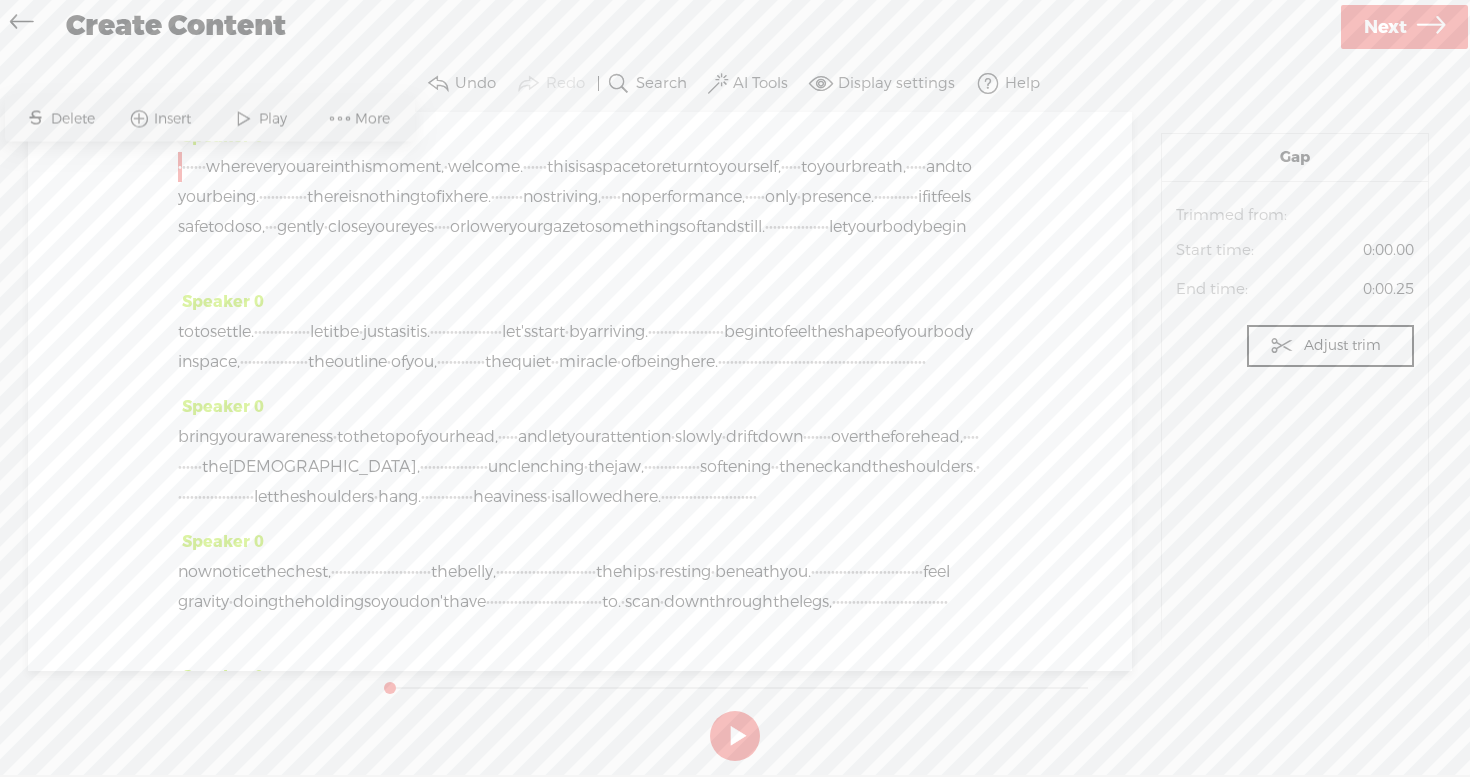 click on "Play" at bounding box center [275, 119] 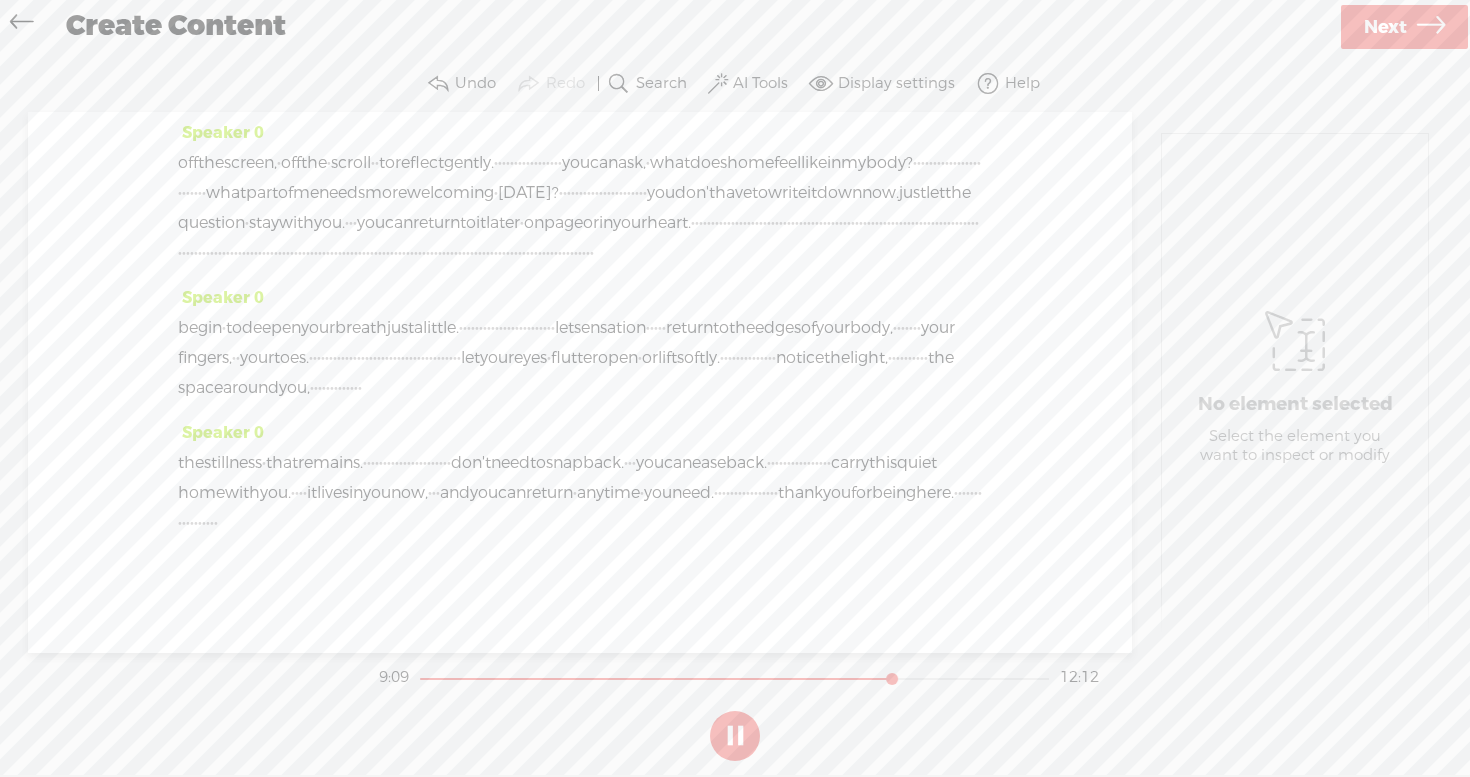 scroll, scrollTop: 2277, scrollLeft: 0, axis: vertical 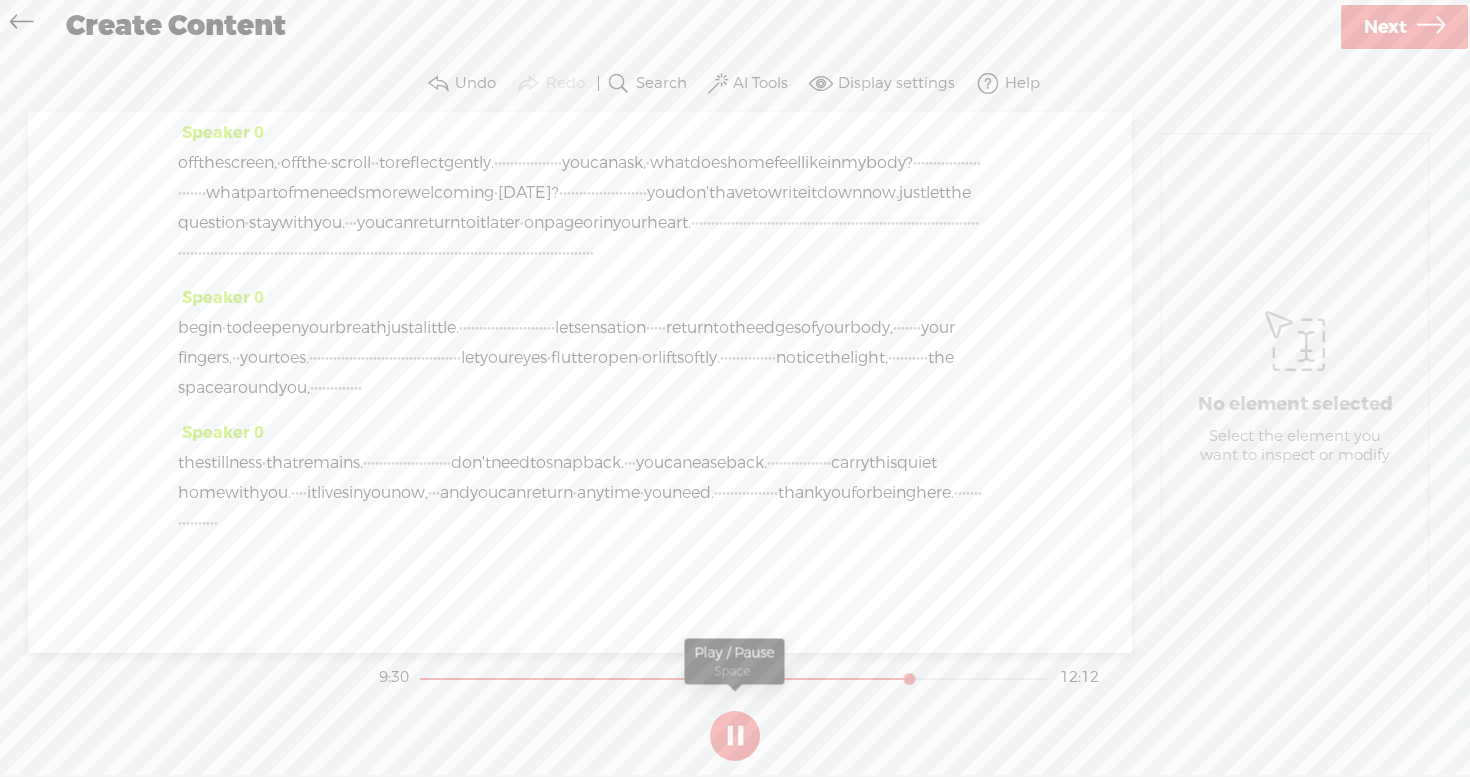 click at bounding box center (735, 736) 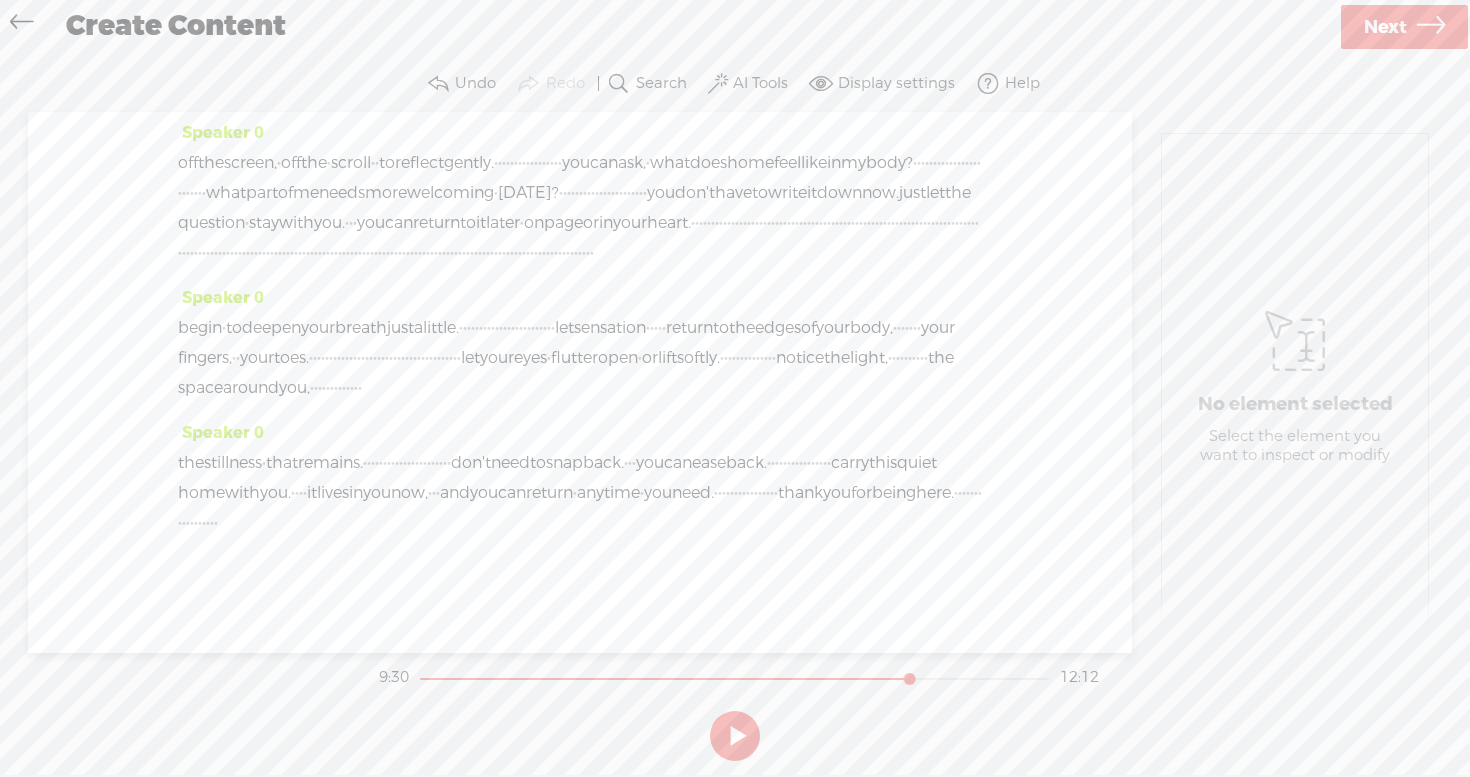 drag, startPoint x: 526, startPoint y: 183, endPoint x: 475, endPoint y: 183, distance: 51 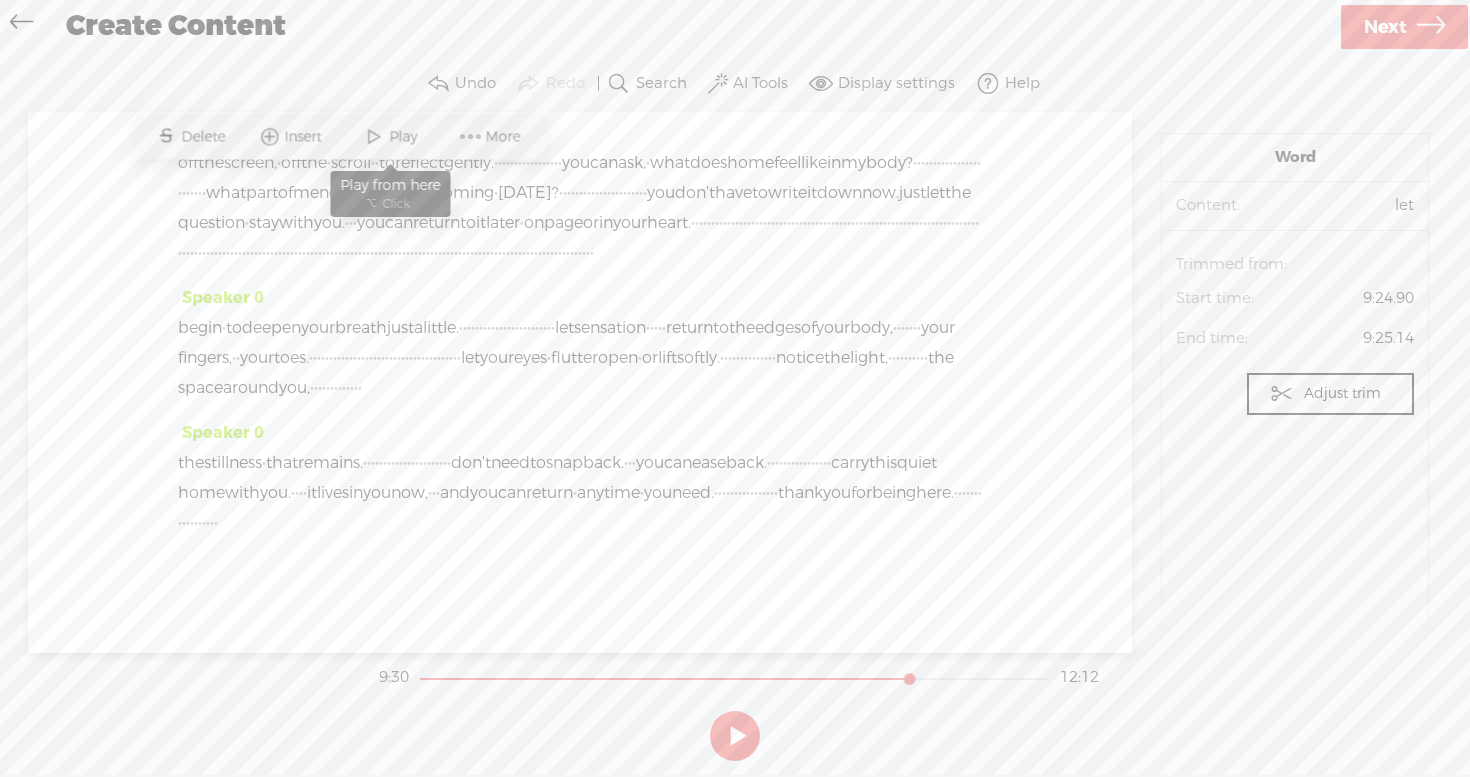 click at bounding box center (374, 137) 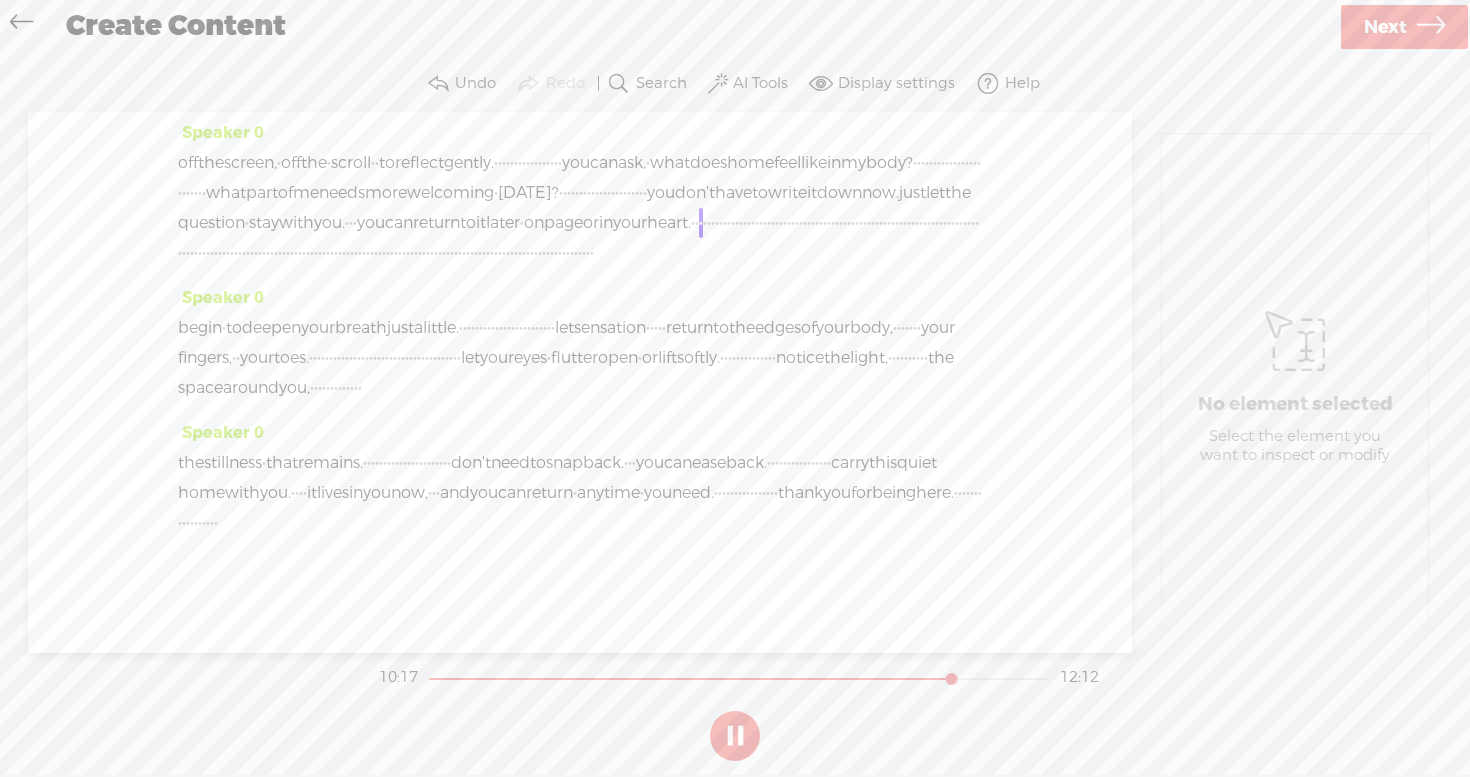 scroll, scrollTop: 2511, scrollLeft: 0, axis: vertical 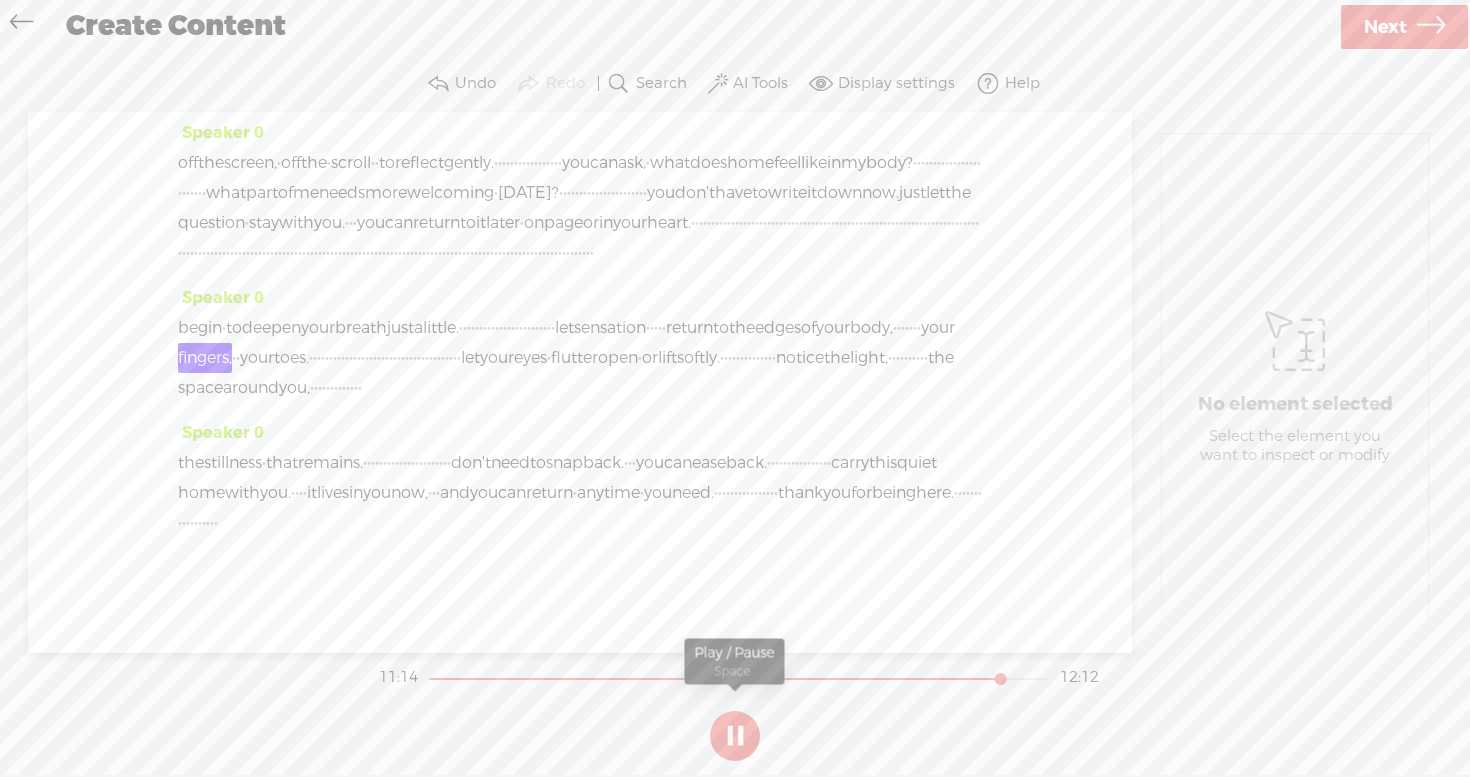 click at bounding box center [735, 736] 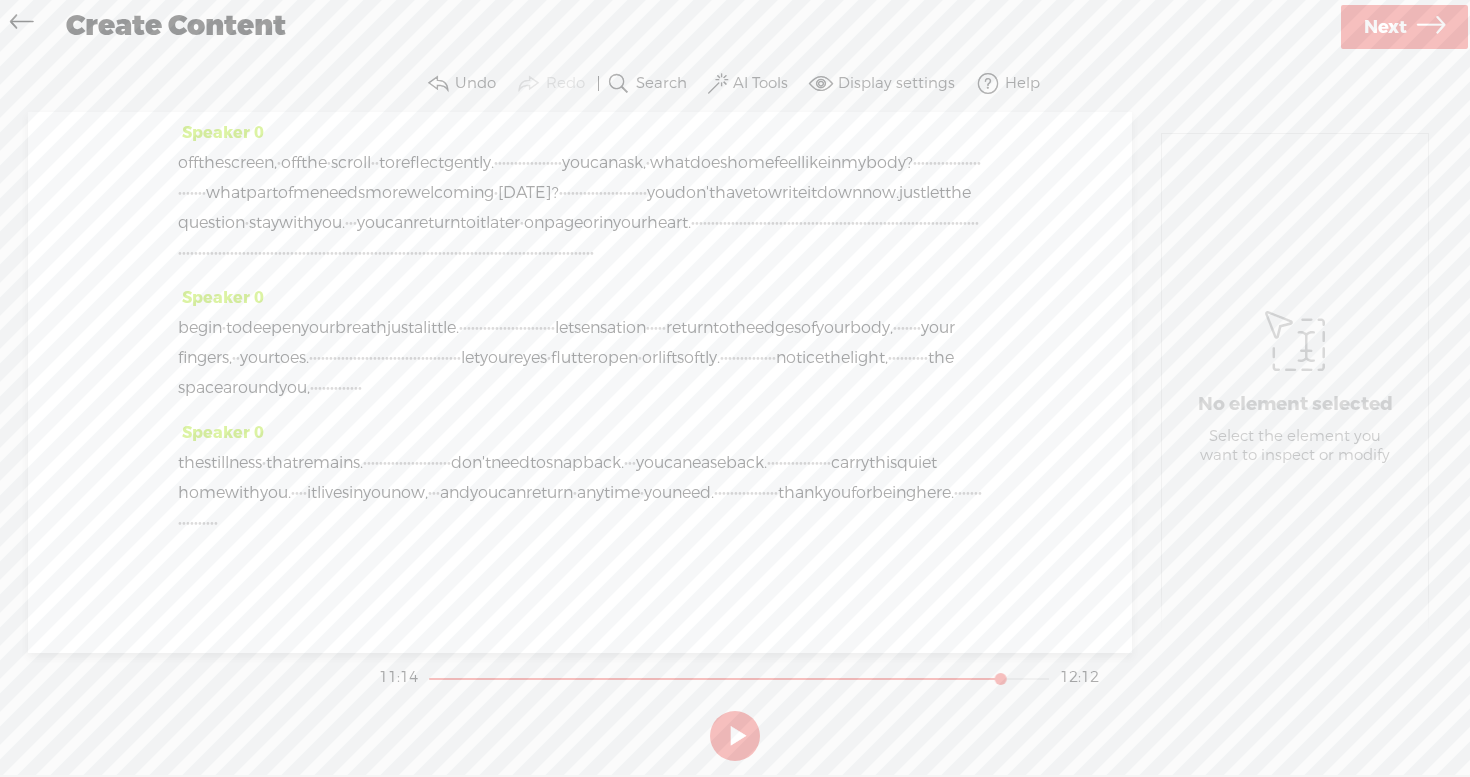 click on "let" at bounding box center (564, 328) 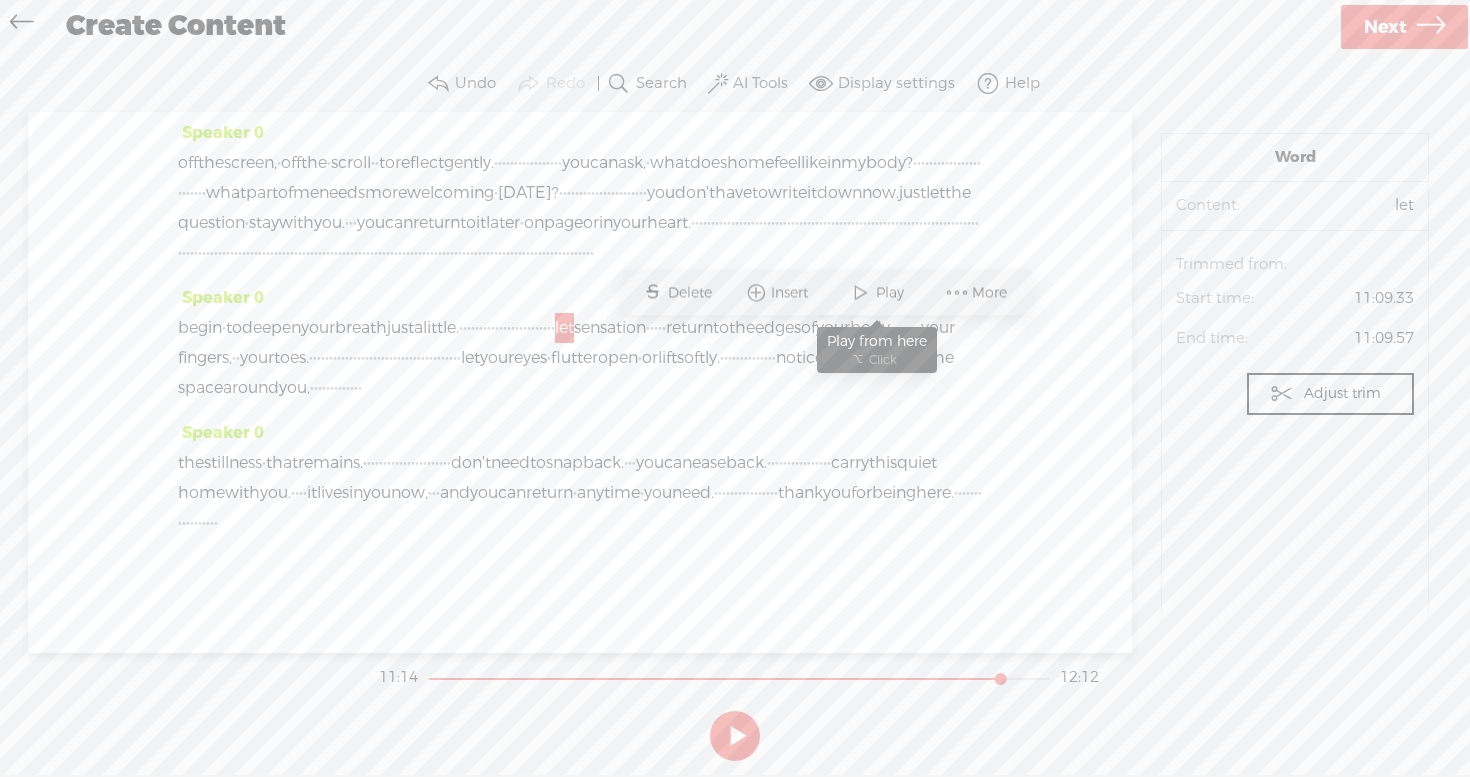 click at bounding box center [861, 293] 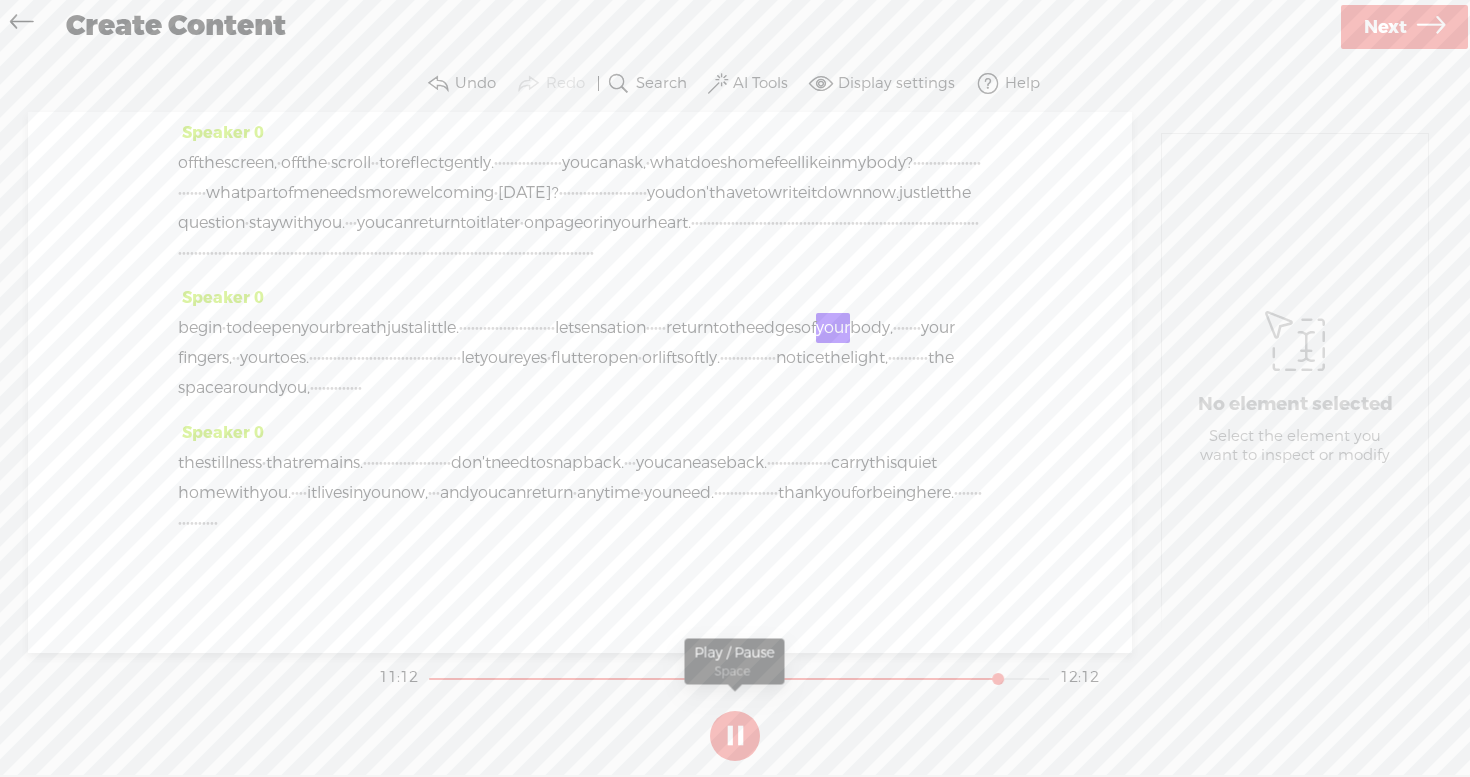click at bounding box center (735, 736) 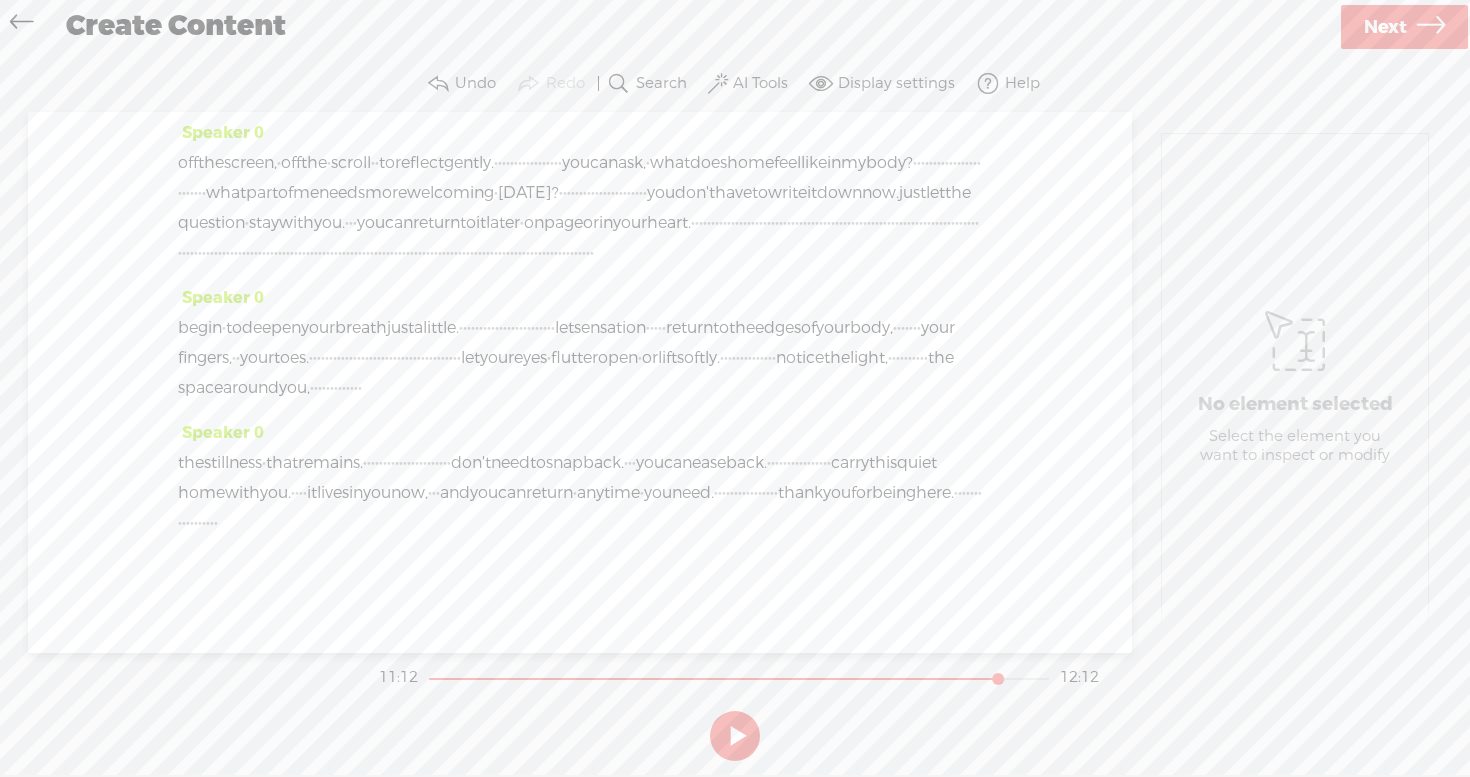 click on "·" at bounding box center (664, 328) 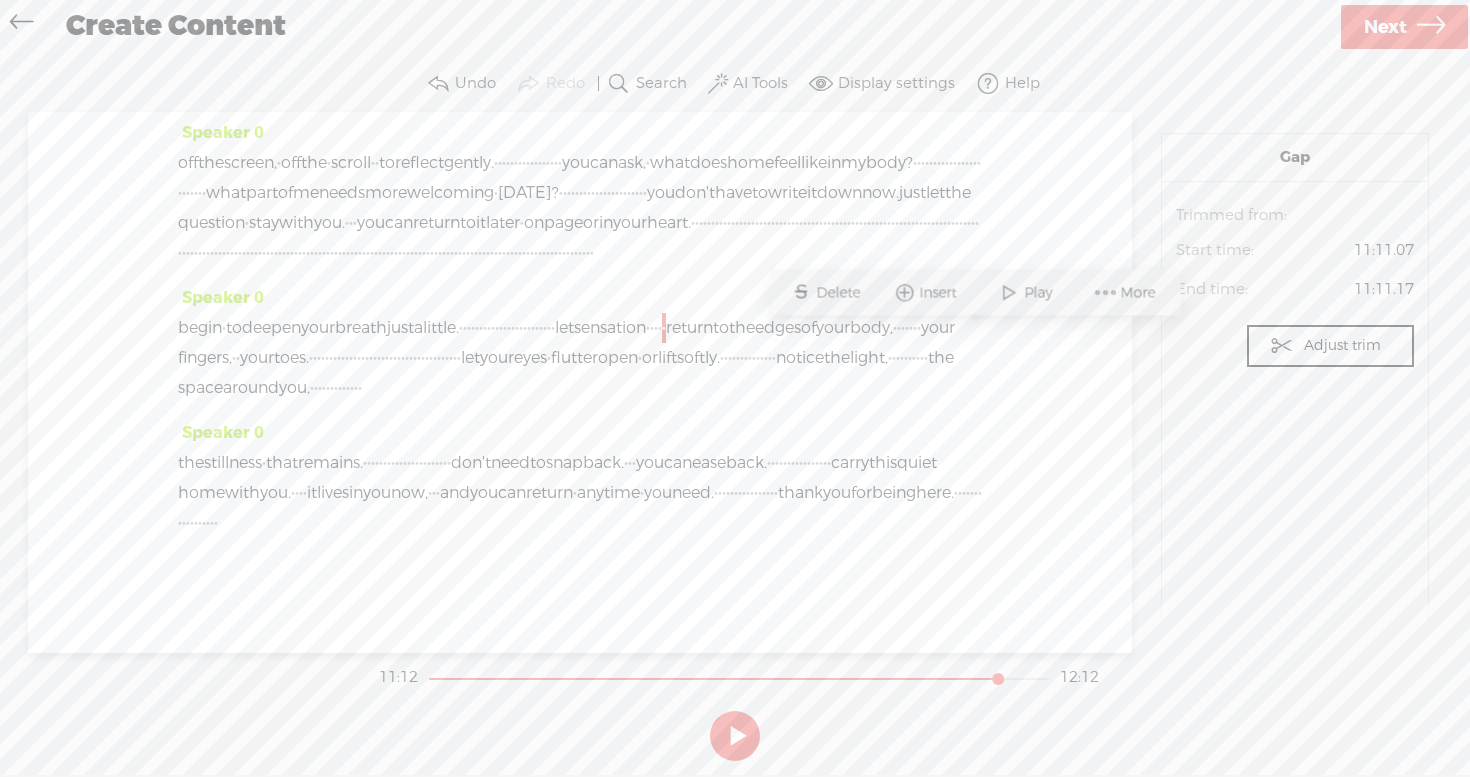 drag, startPoint x: 960, startPoint y: 339, endPoint x: 975, endPoint y: 339, distance: 15 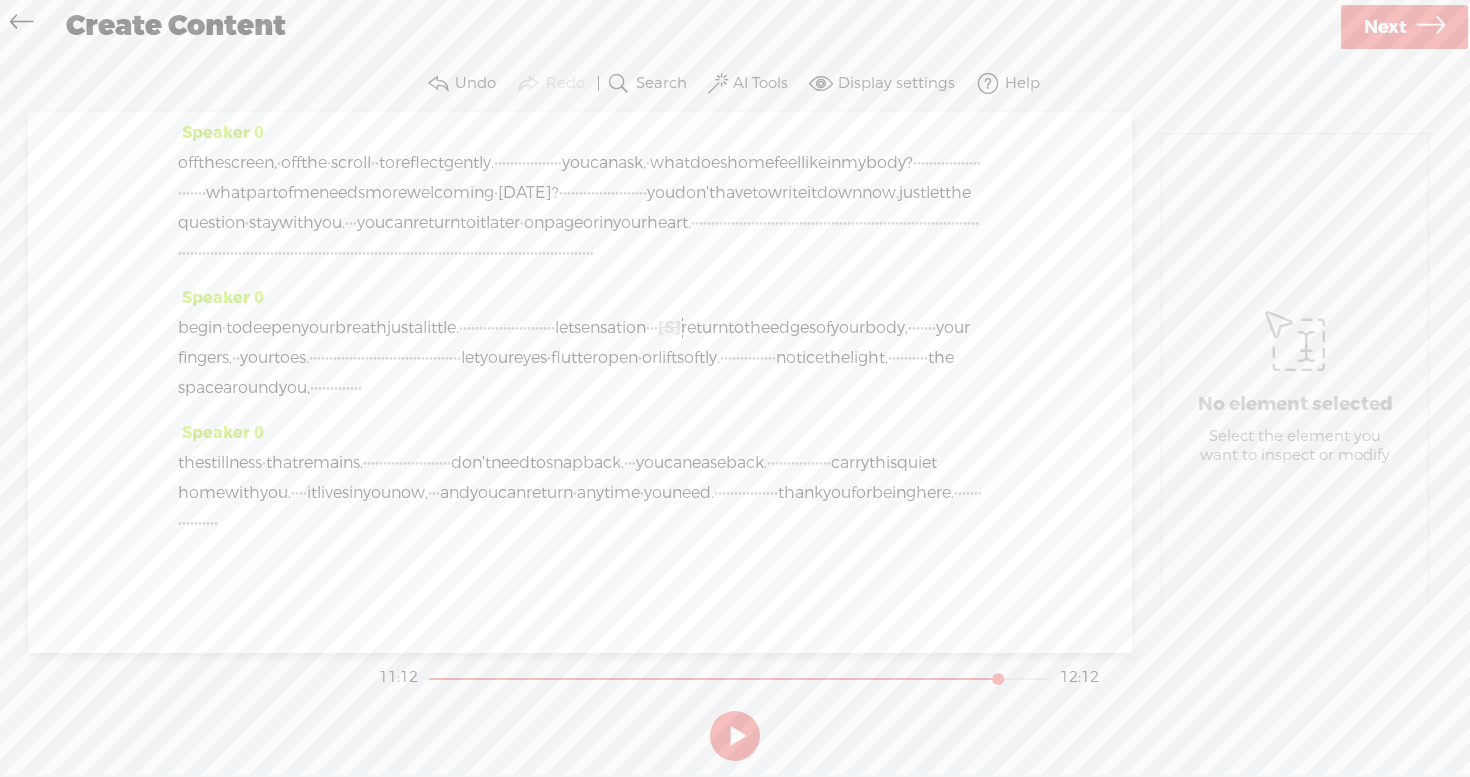 click on "let" at bounding box center [564, 328] 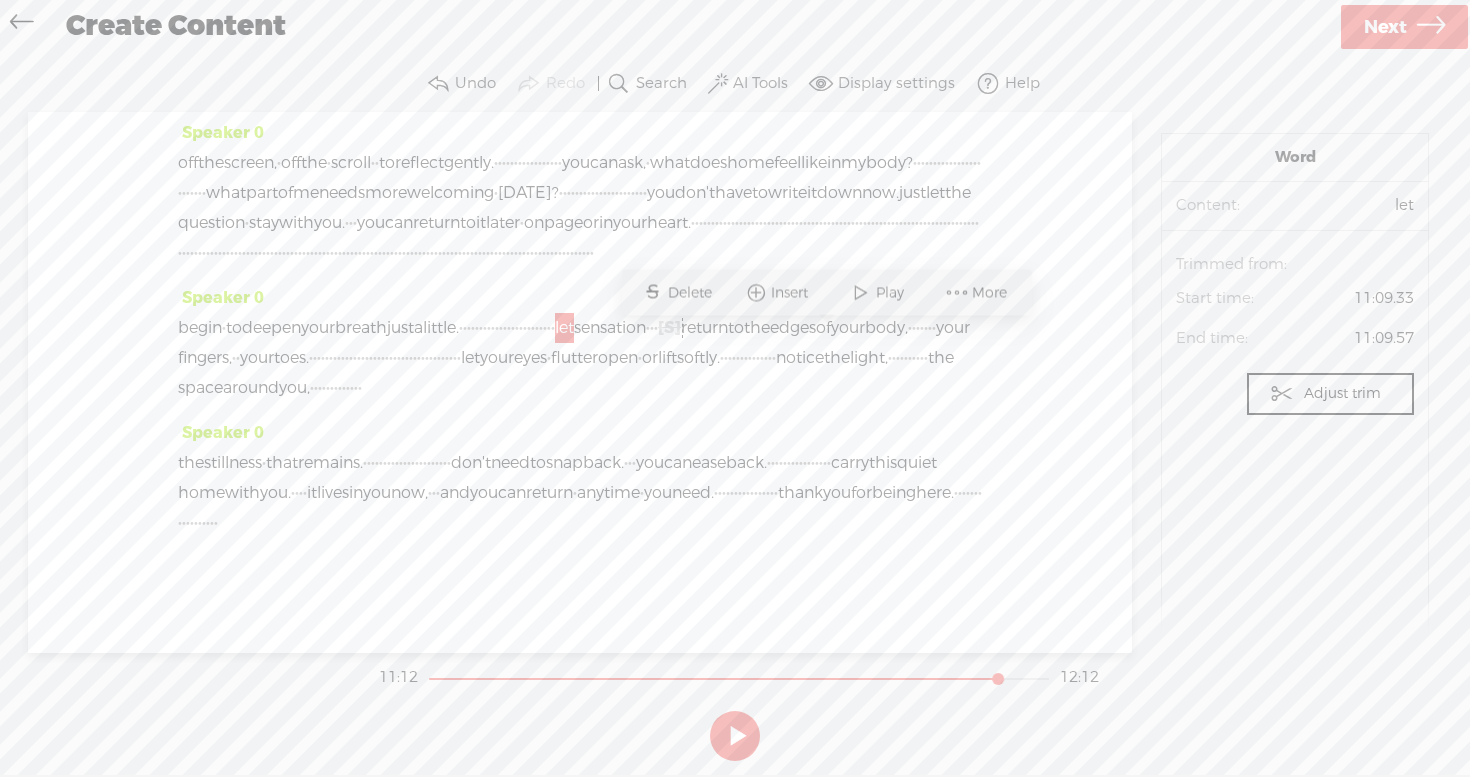 click on "S Delete
Insert
Play
More" at bounding box center [827, 293] 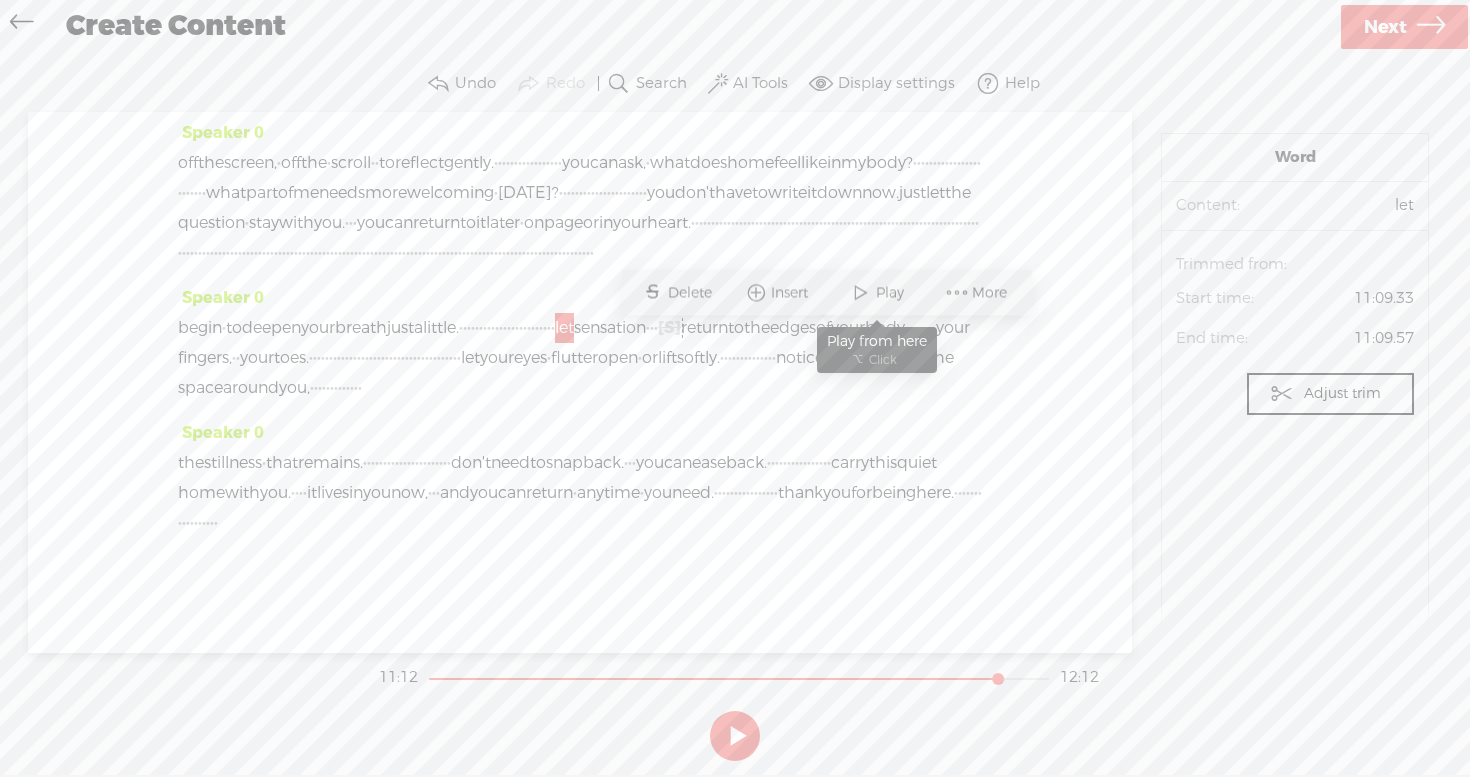 click on "Play" at bounding box center (892, 293) 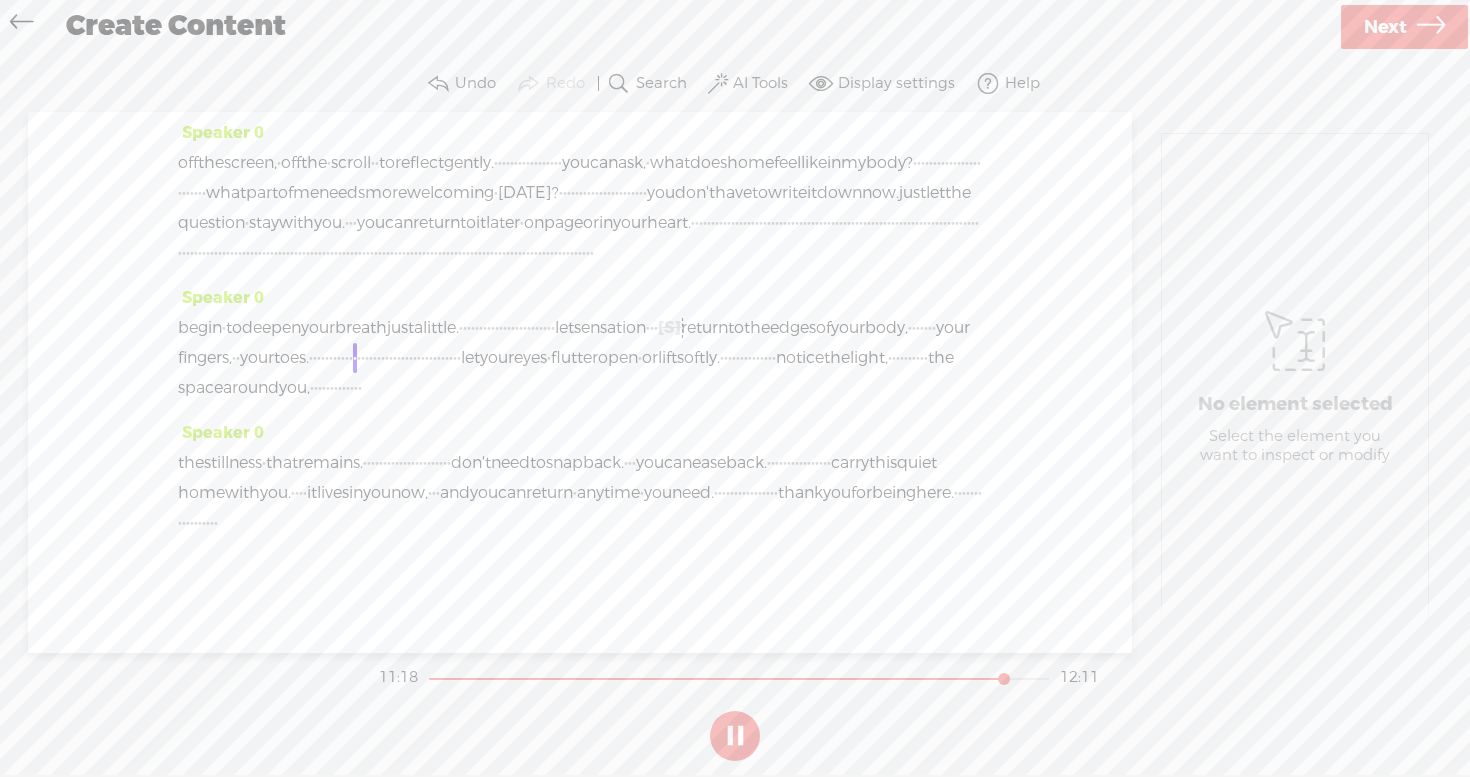 scroll, scrollTop: 2583, scrollLeft: 0, axis: vertical 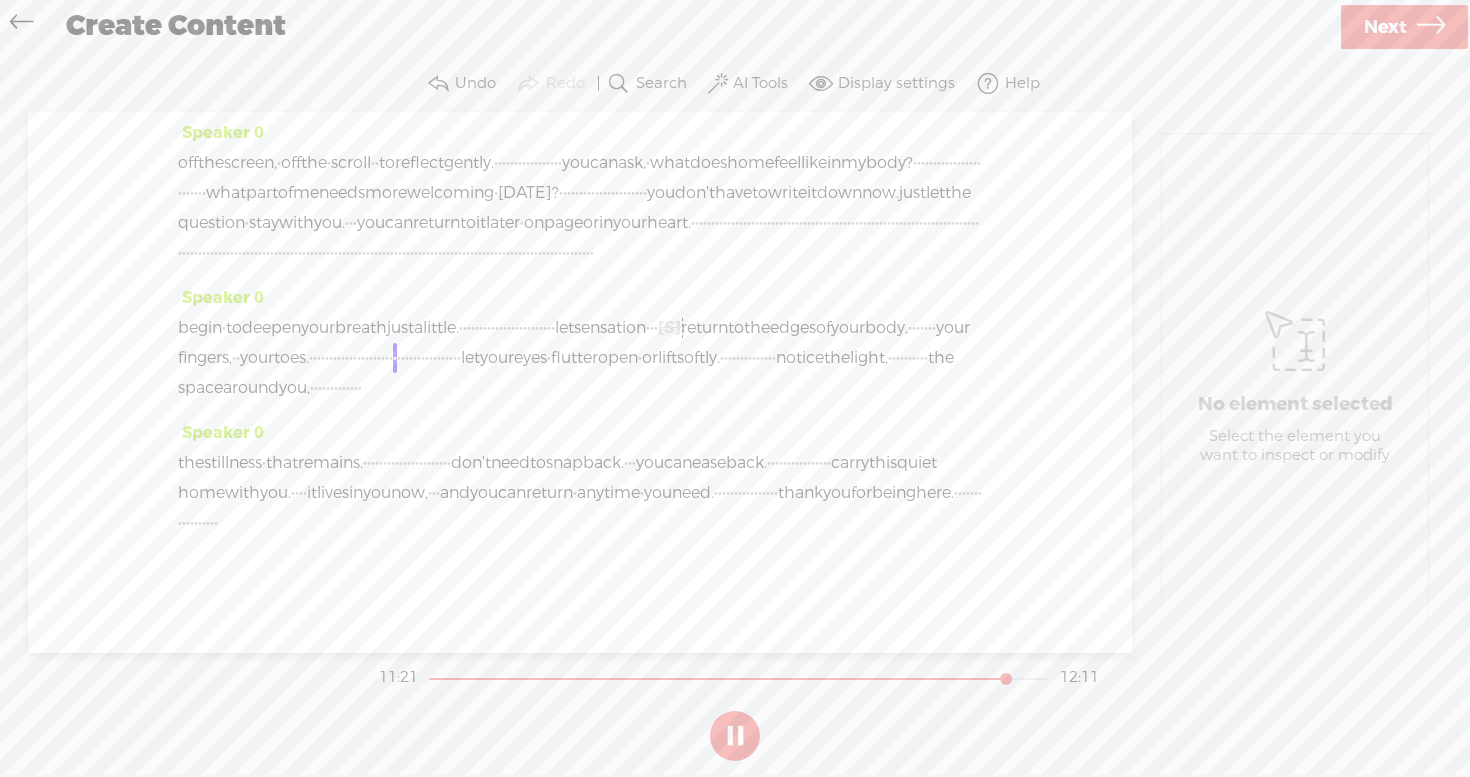 click on "·" at bounding box center (216, 523) 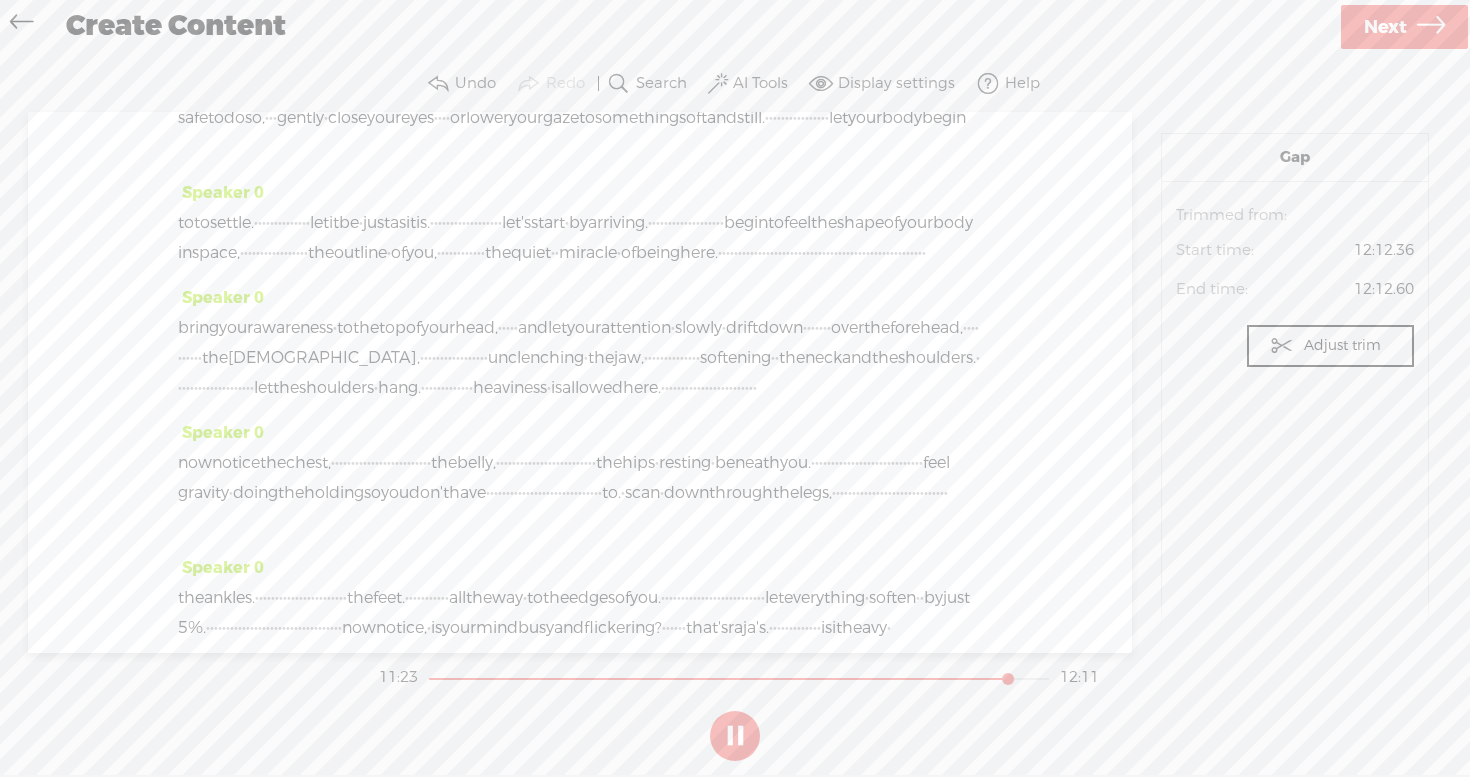 scroll, scrollTop: 0, scrollLeft: 0, axis: both 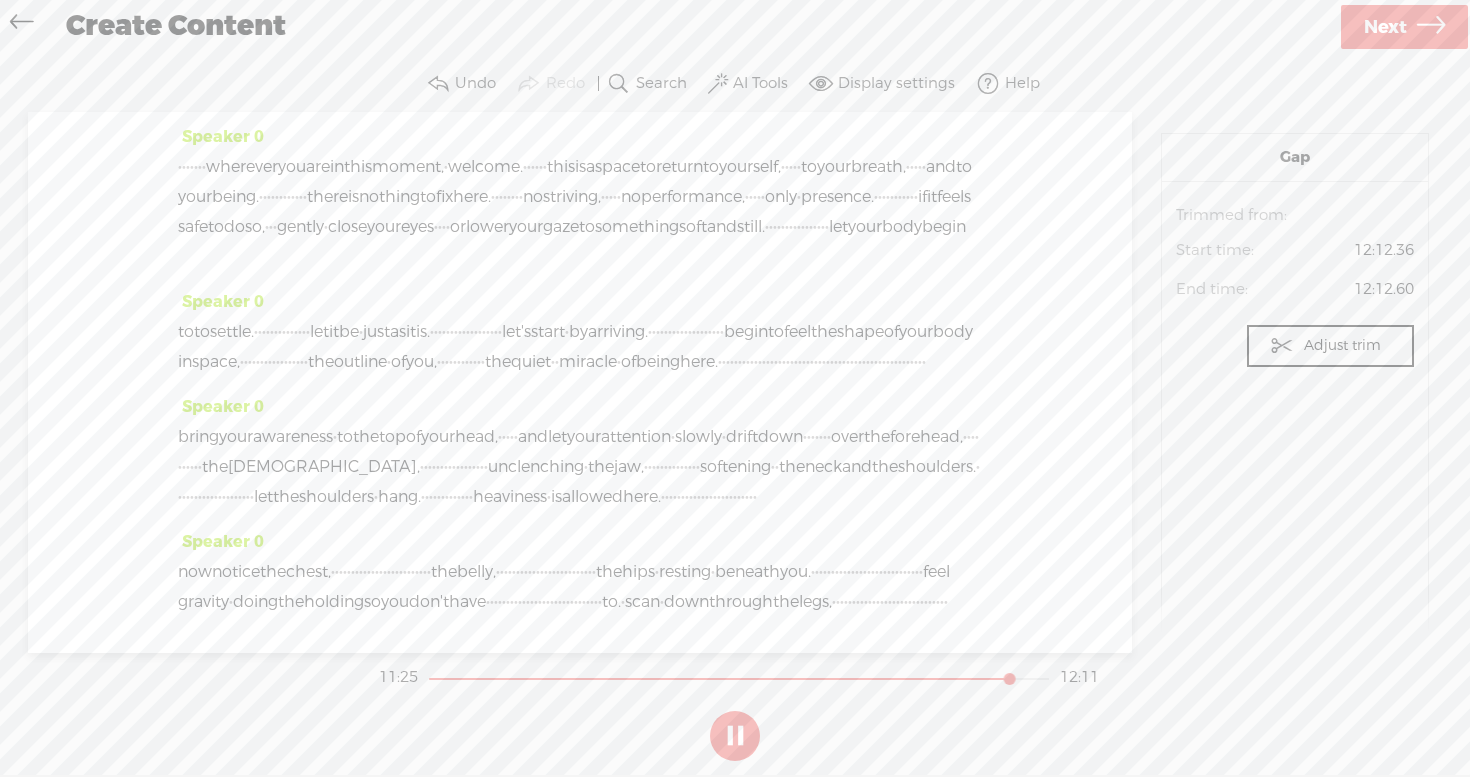 click on "·" at bounding box center [180, 167] 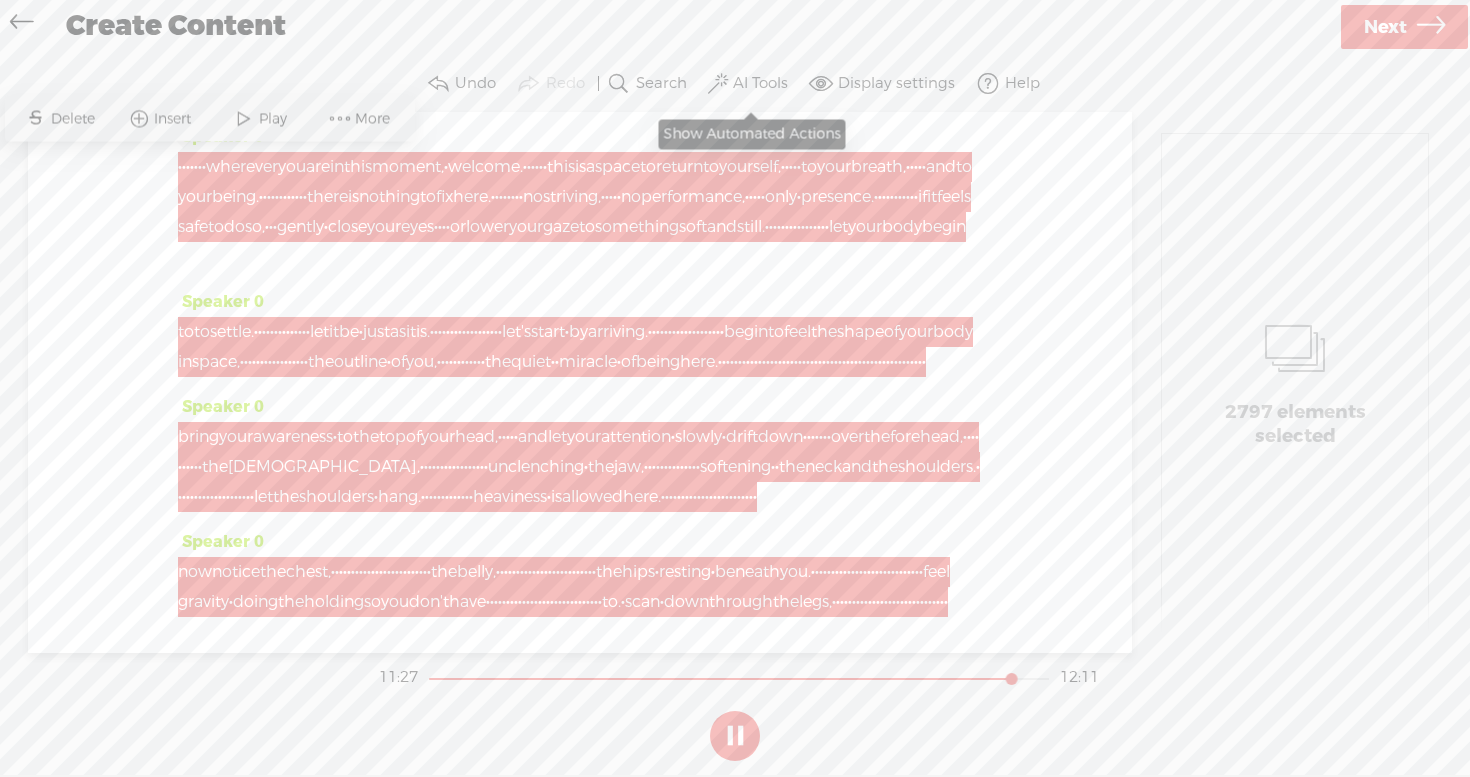 click on "AI Tools" at bounding box center [760, 84] 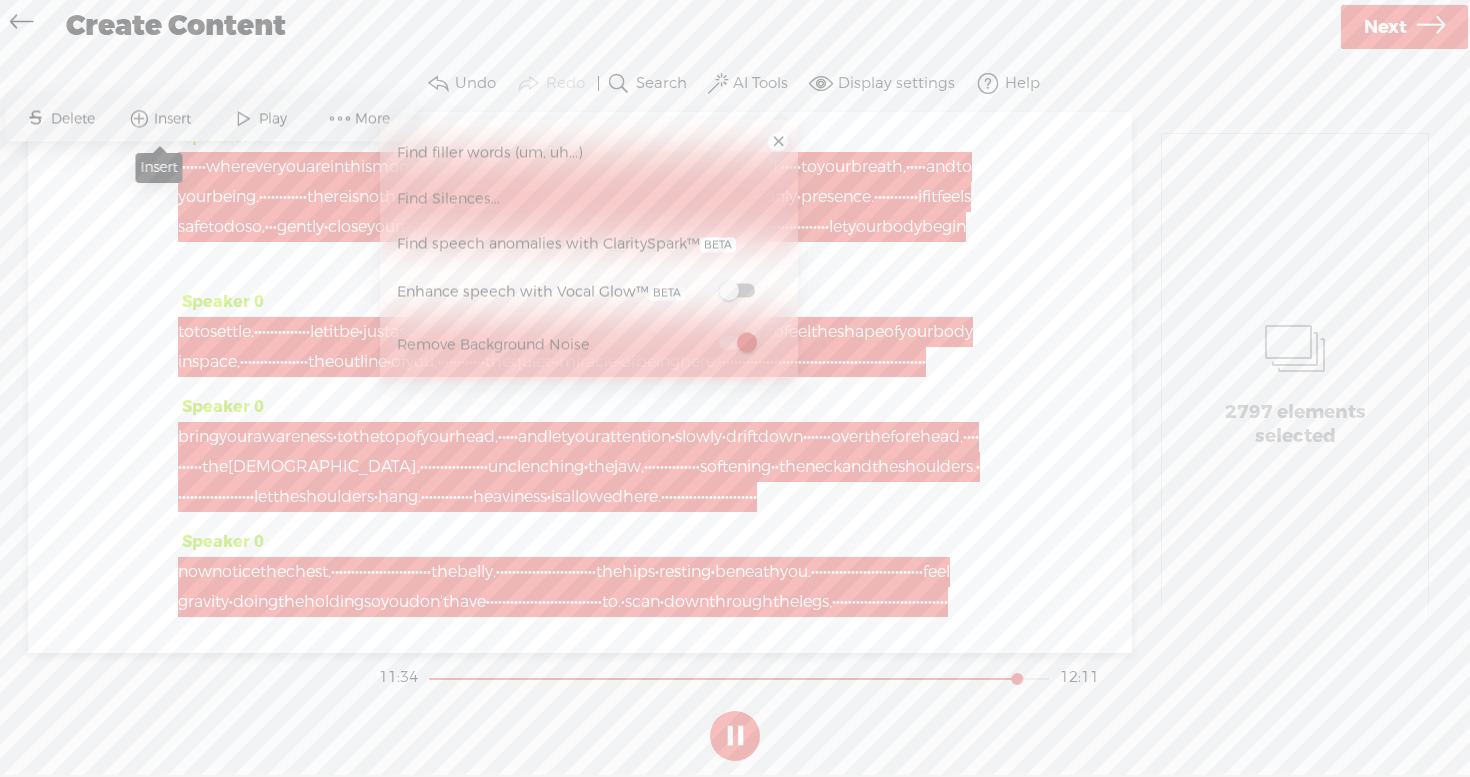 click at bounding box center [139, 119] 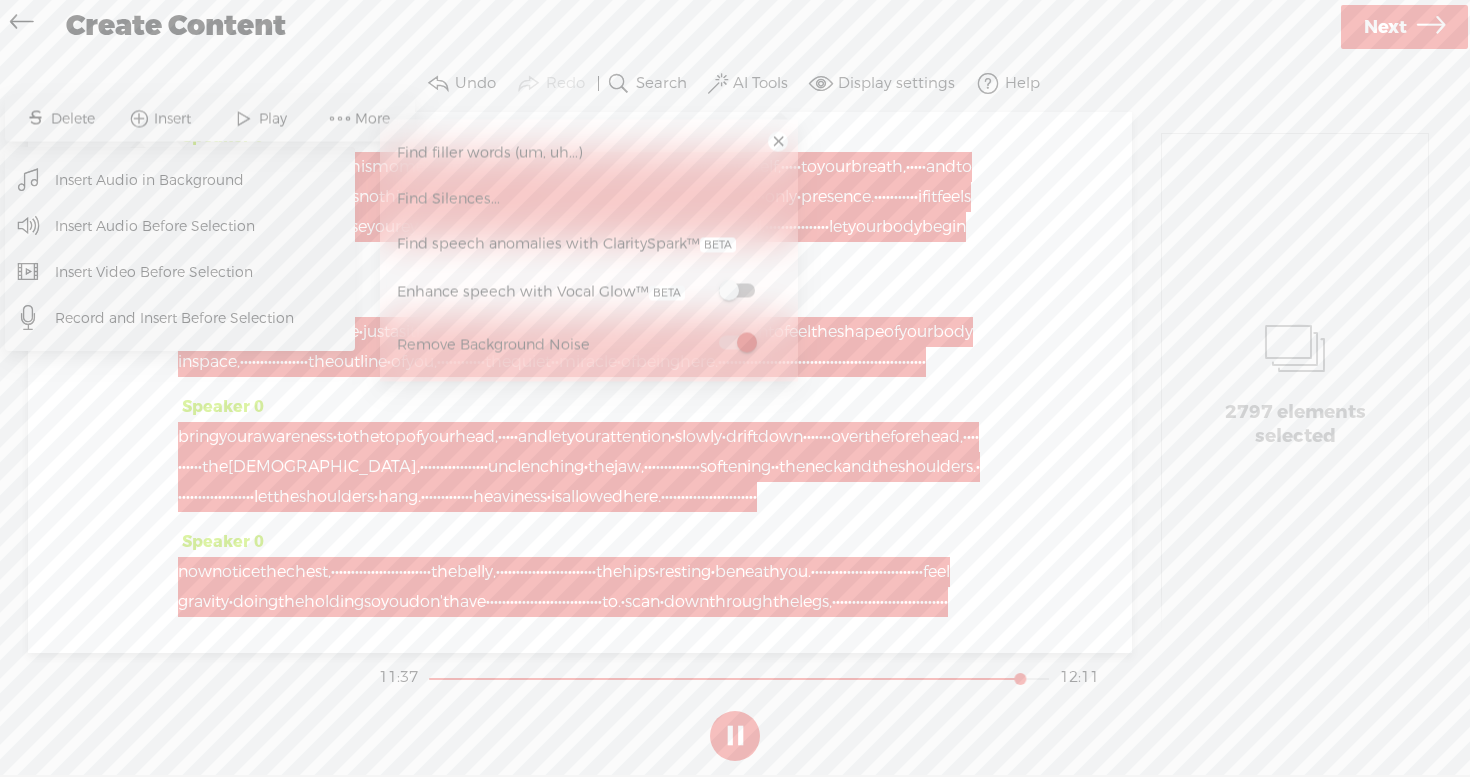 click on "Insert Audio in Background" at bounding box center [150, 180] 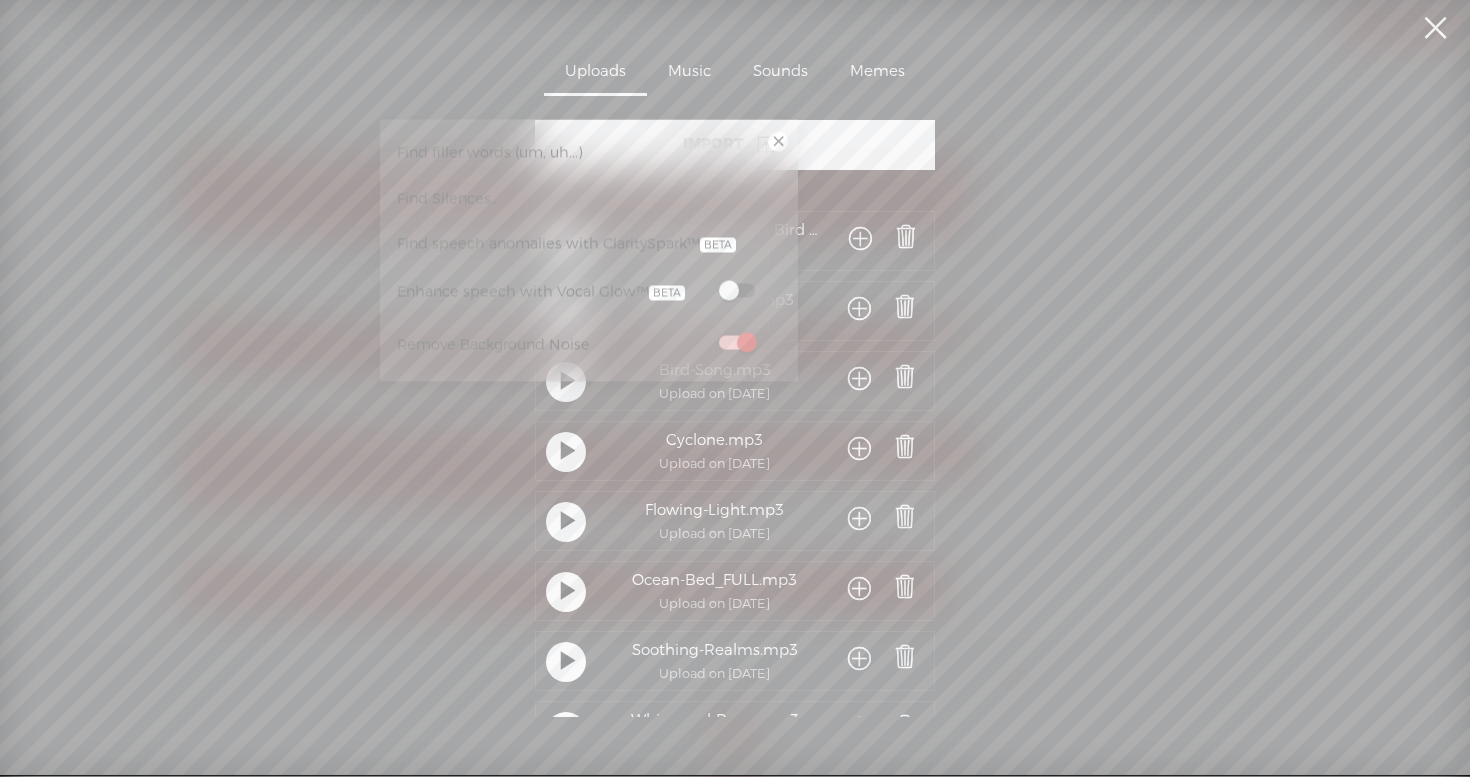 click at bounding box center (778, 142) 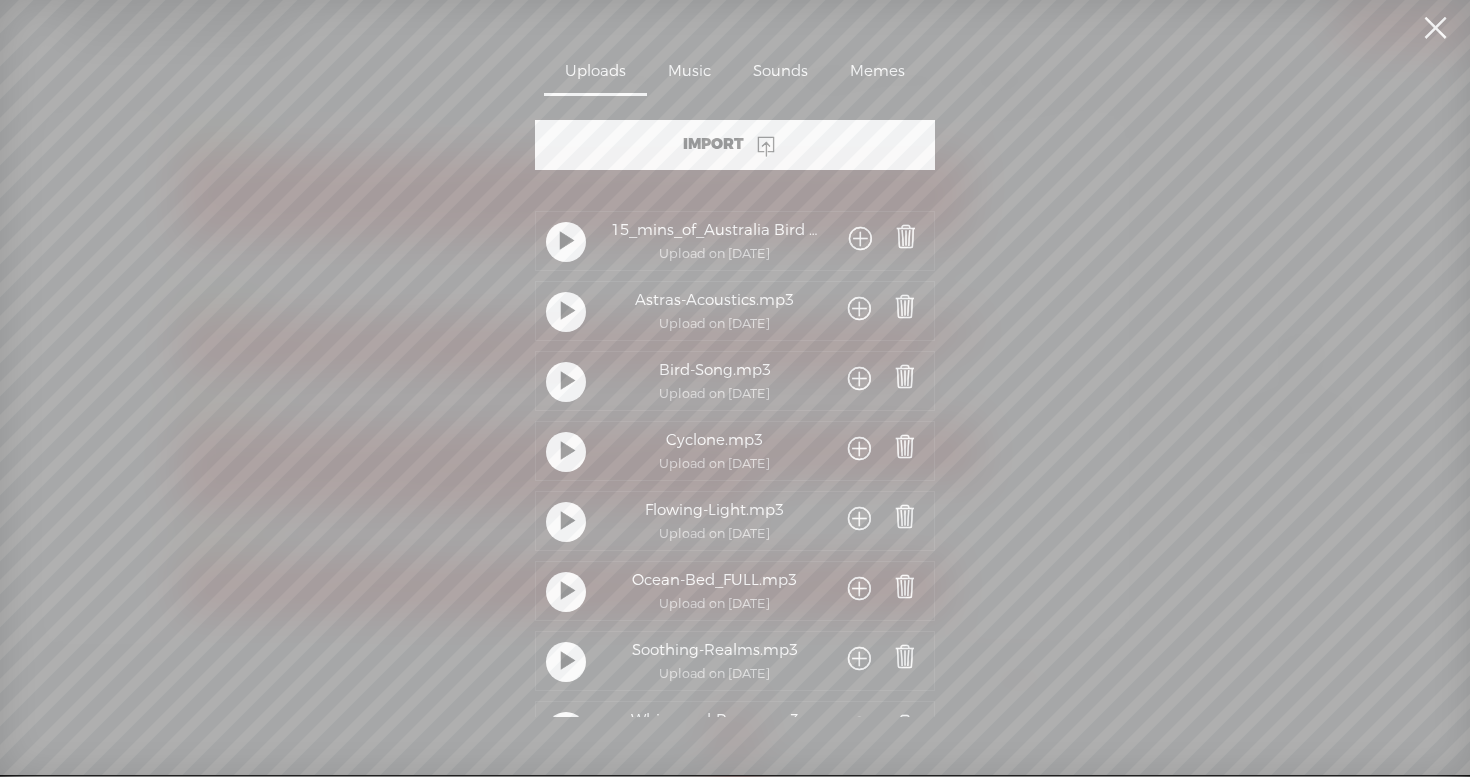 click at bounding box center [567, 242] 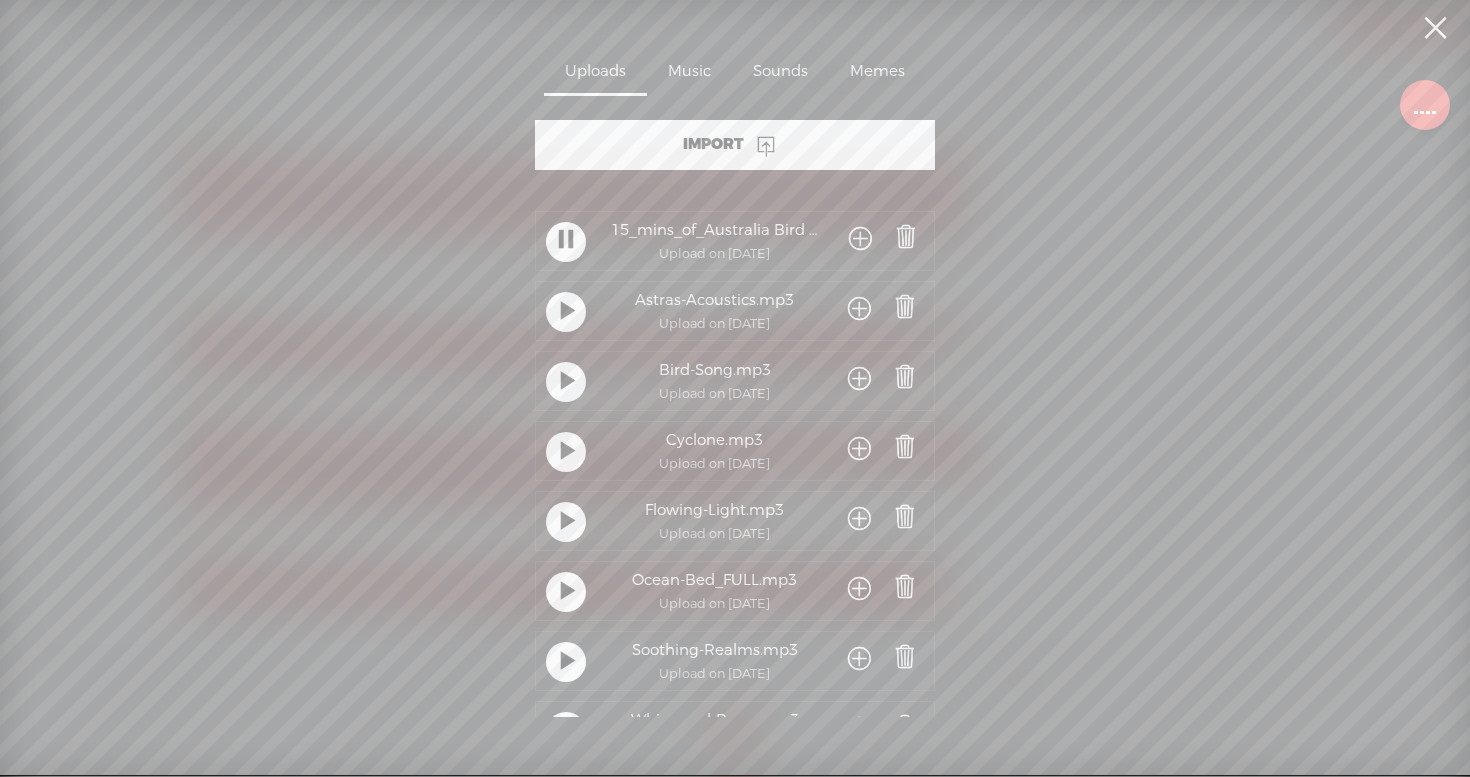 click at bounding box center (860, 240) 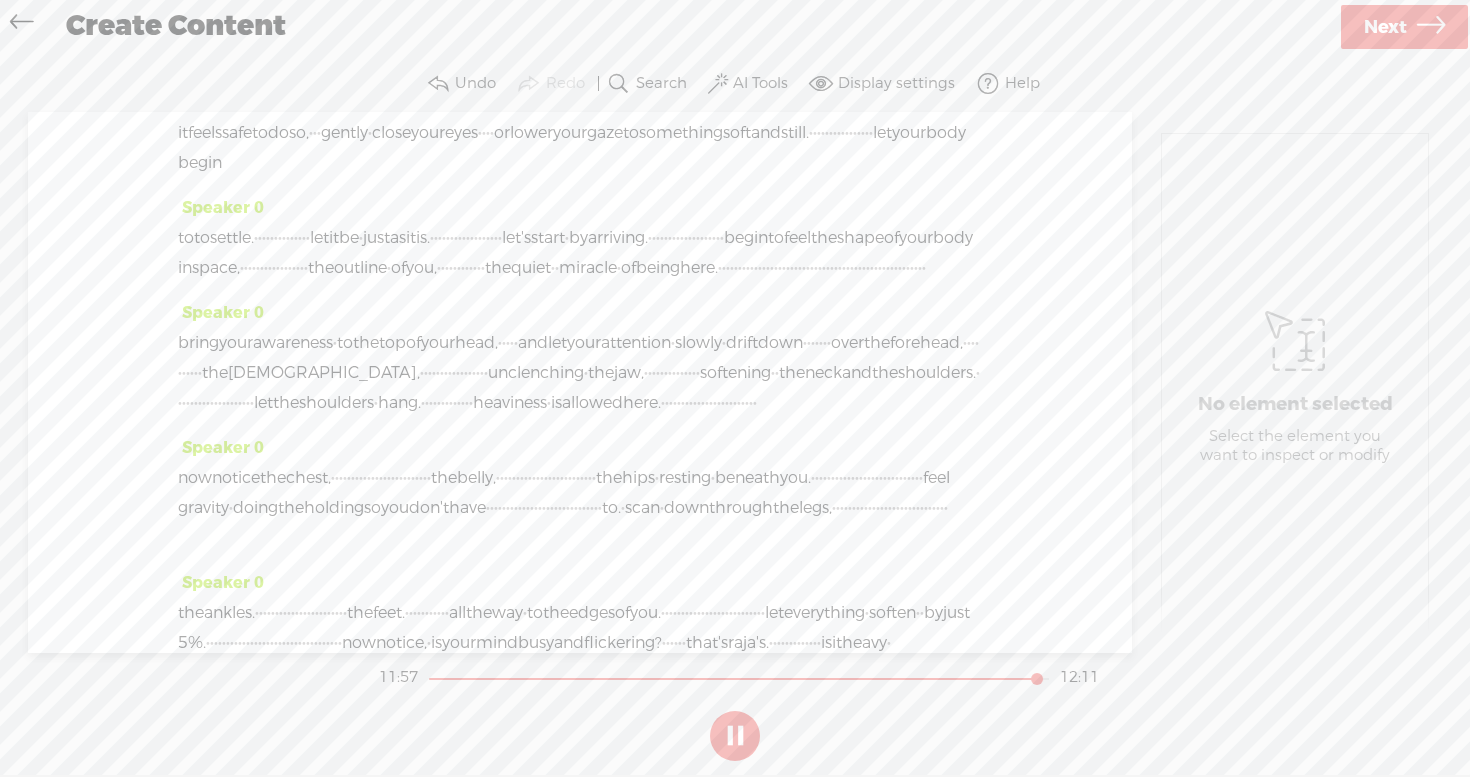 scroll, scrollTop: 0, scrollLeft: 0, axis: both 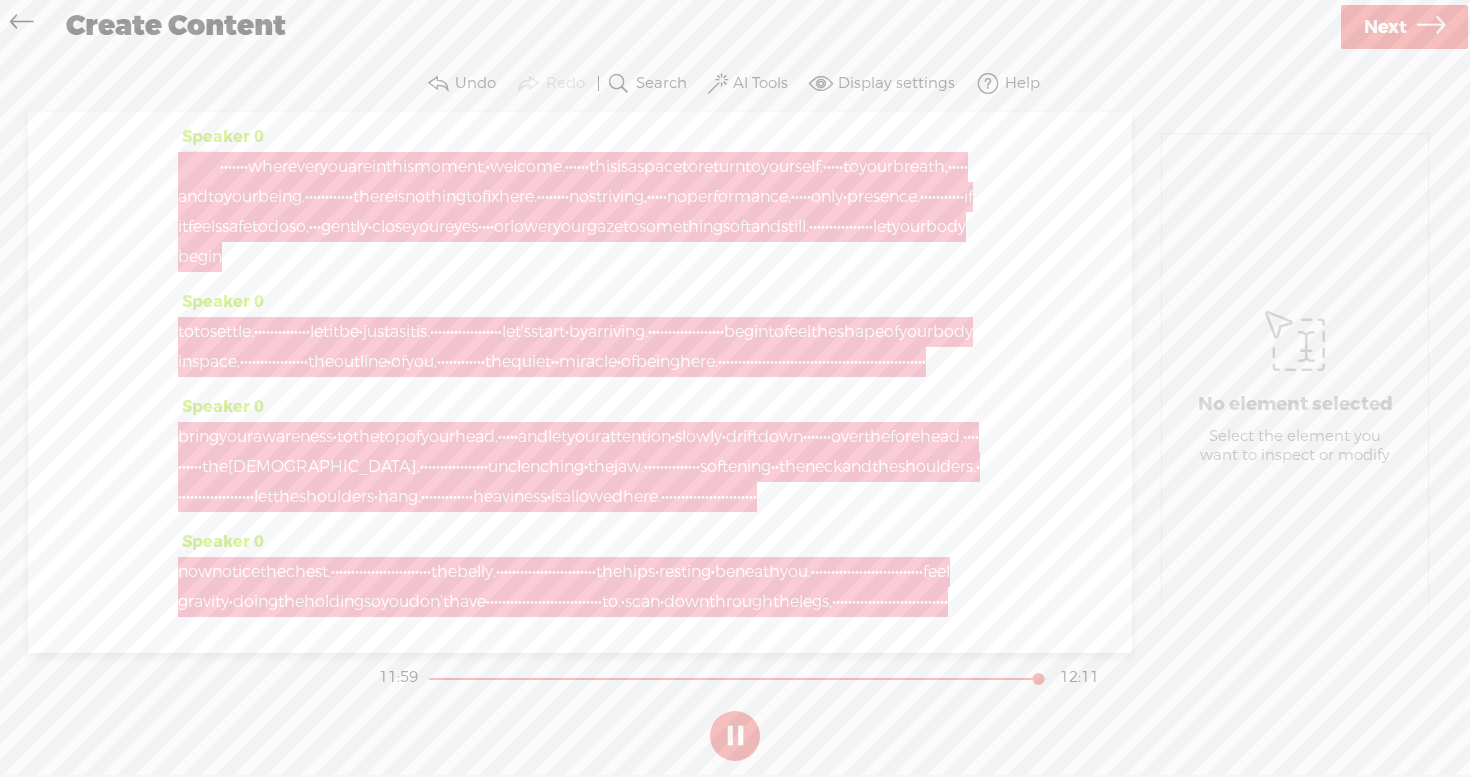 click at bounding box center [201, 167] 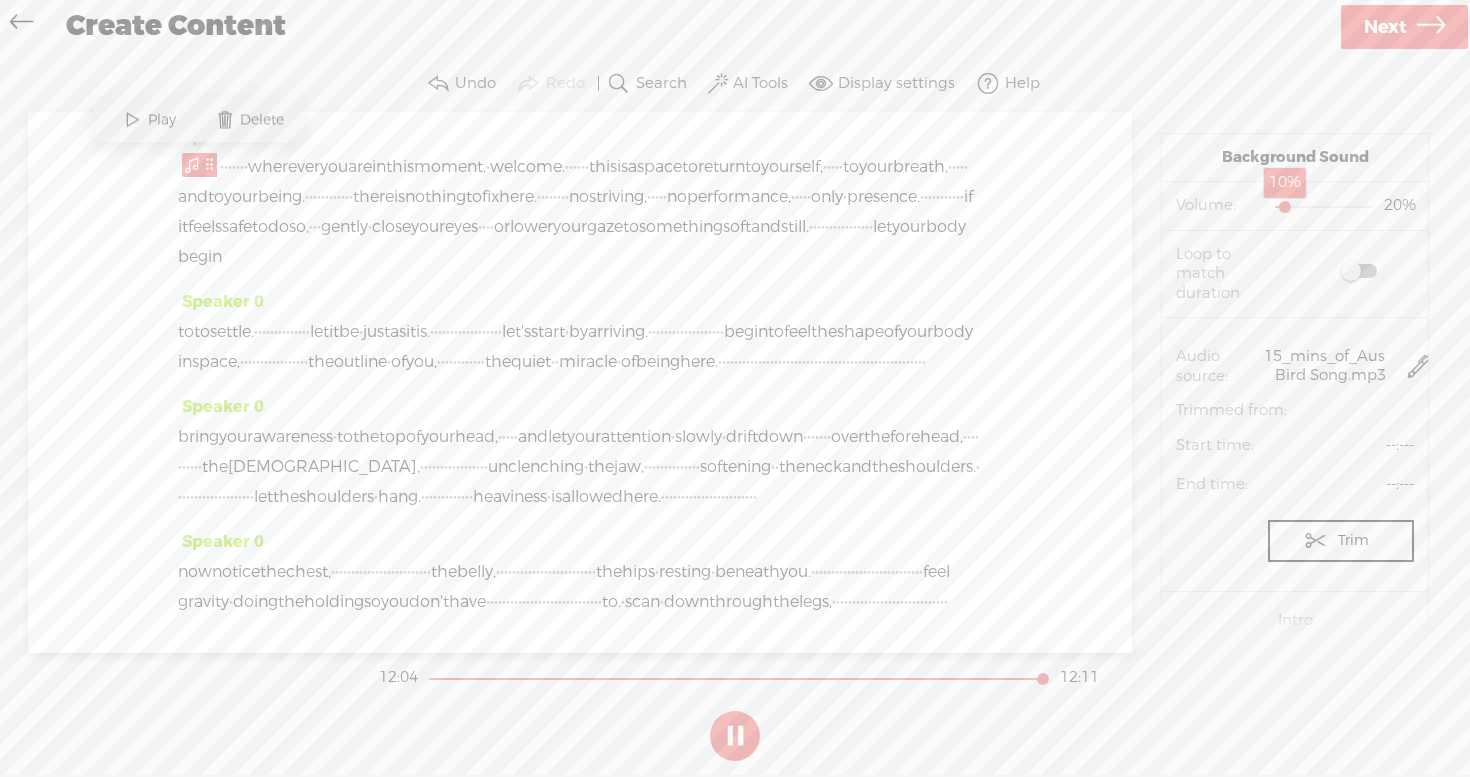 click at bounding box center (1287, 209) 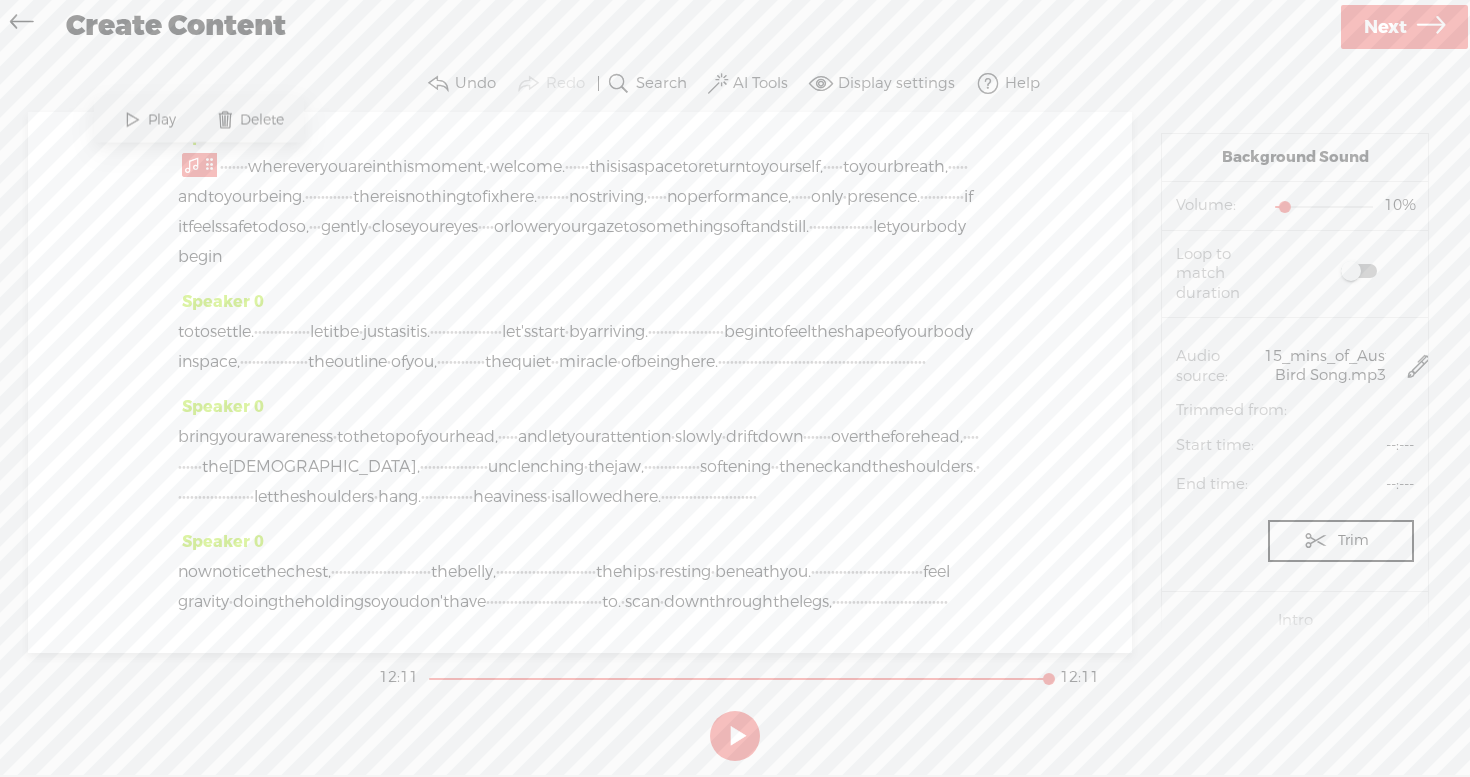 click on "your" at bounding box center [876, 167] 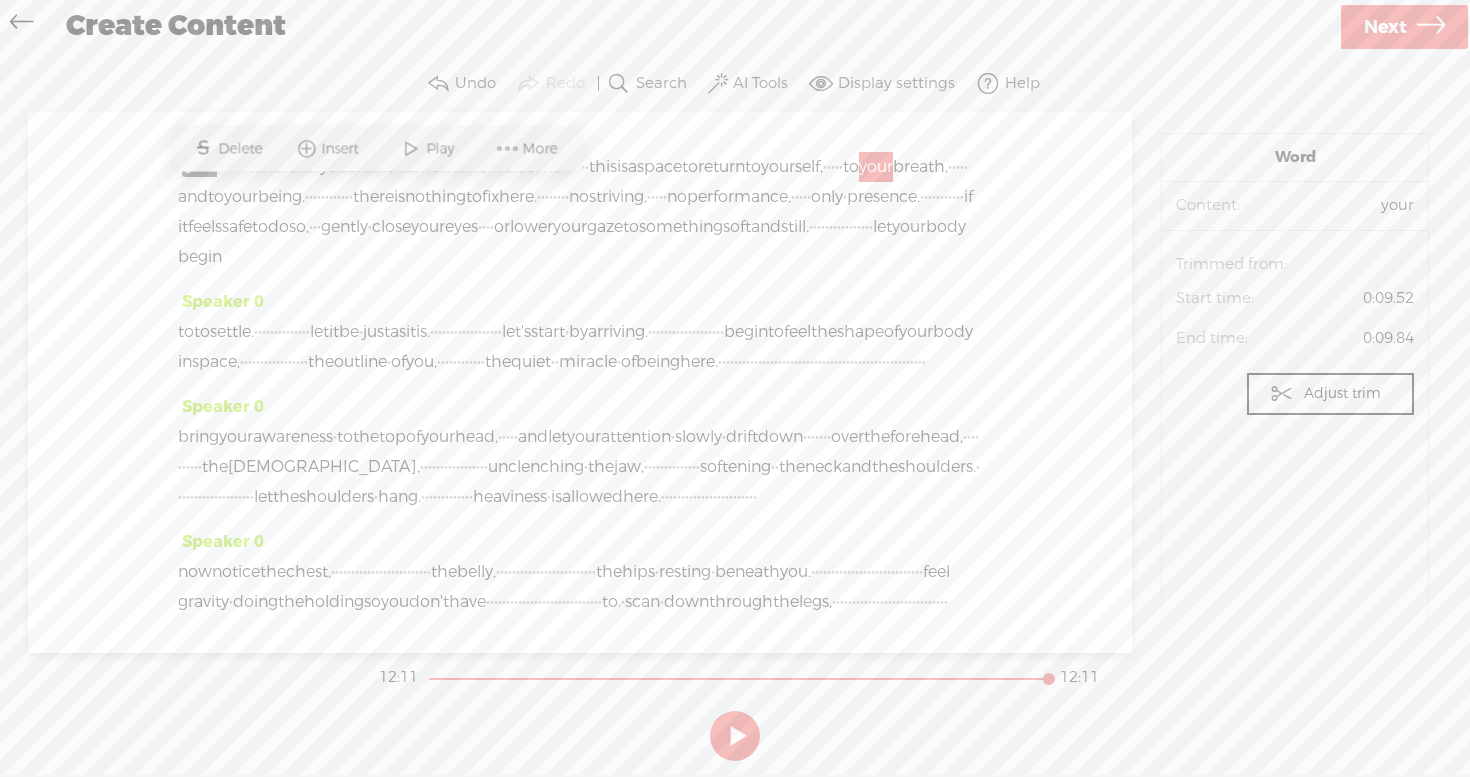 click at bounding box center (411, 149) 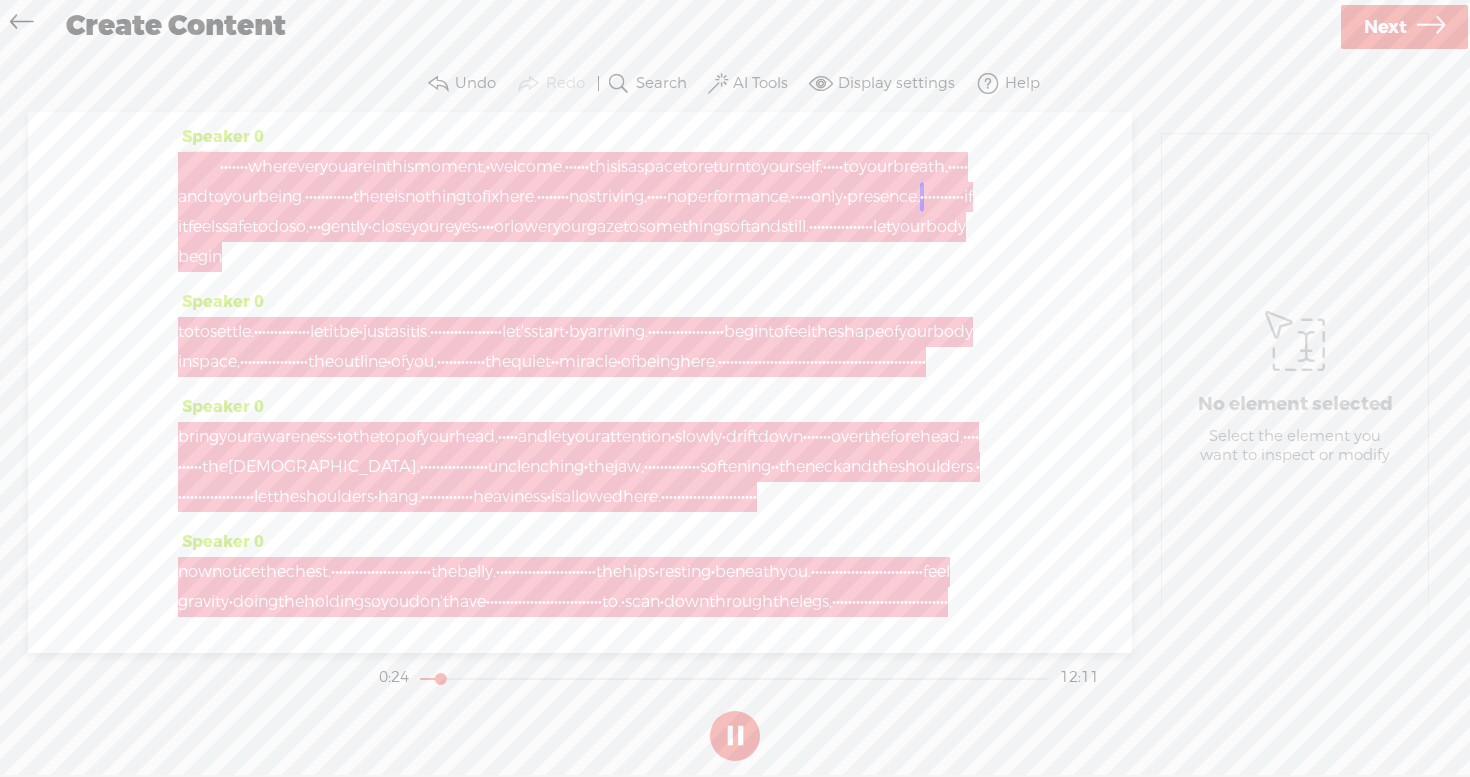 click at bounding box center [201, 167] 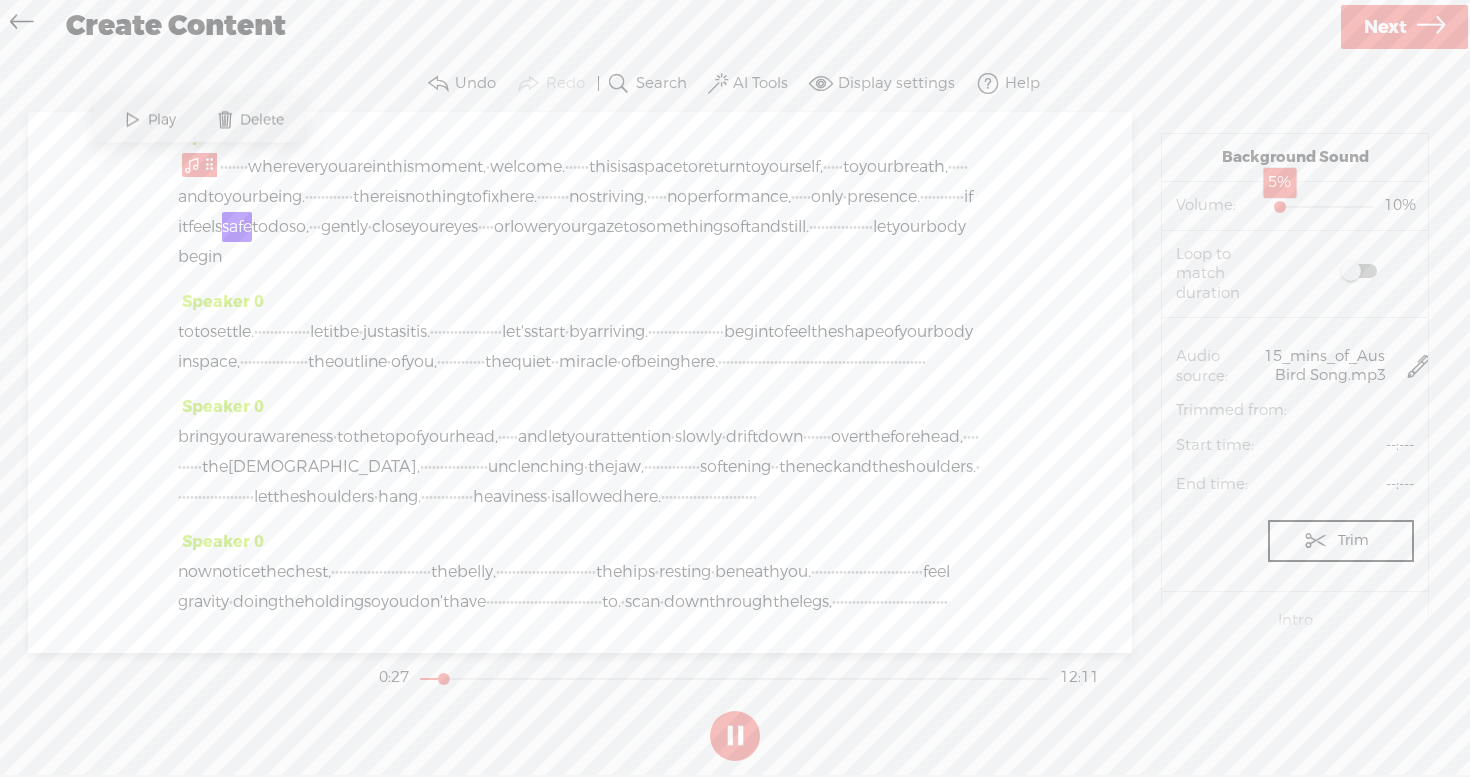 click at bounding box center (1282, 209) 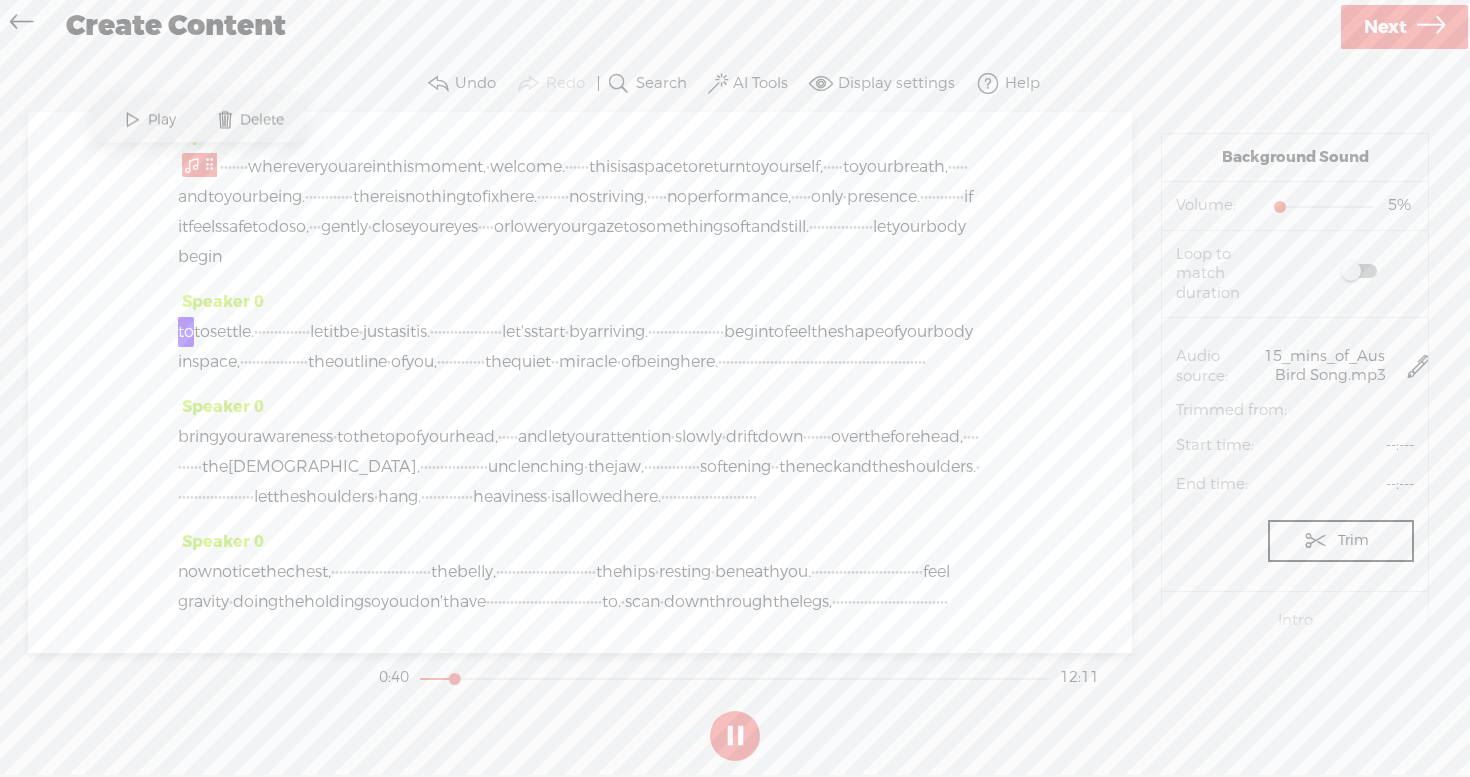 click on "Next" at bounding box center (1385, 27) 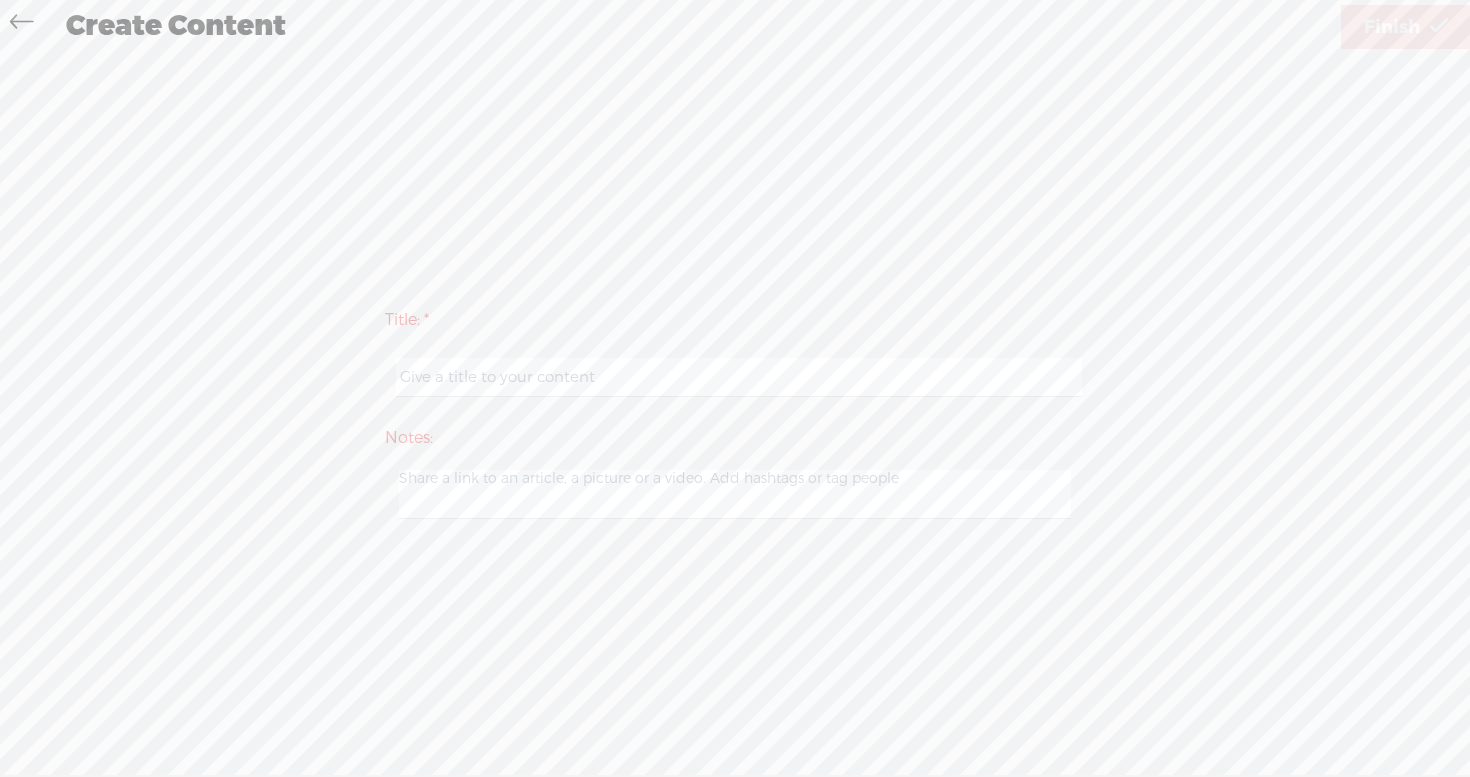 click at bounding box center [738, 377] 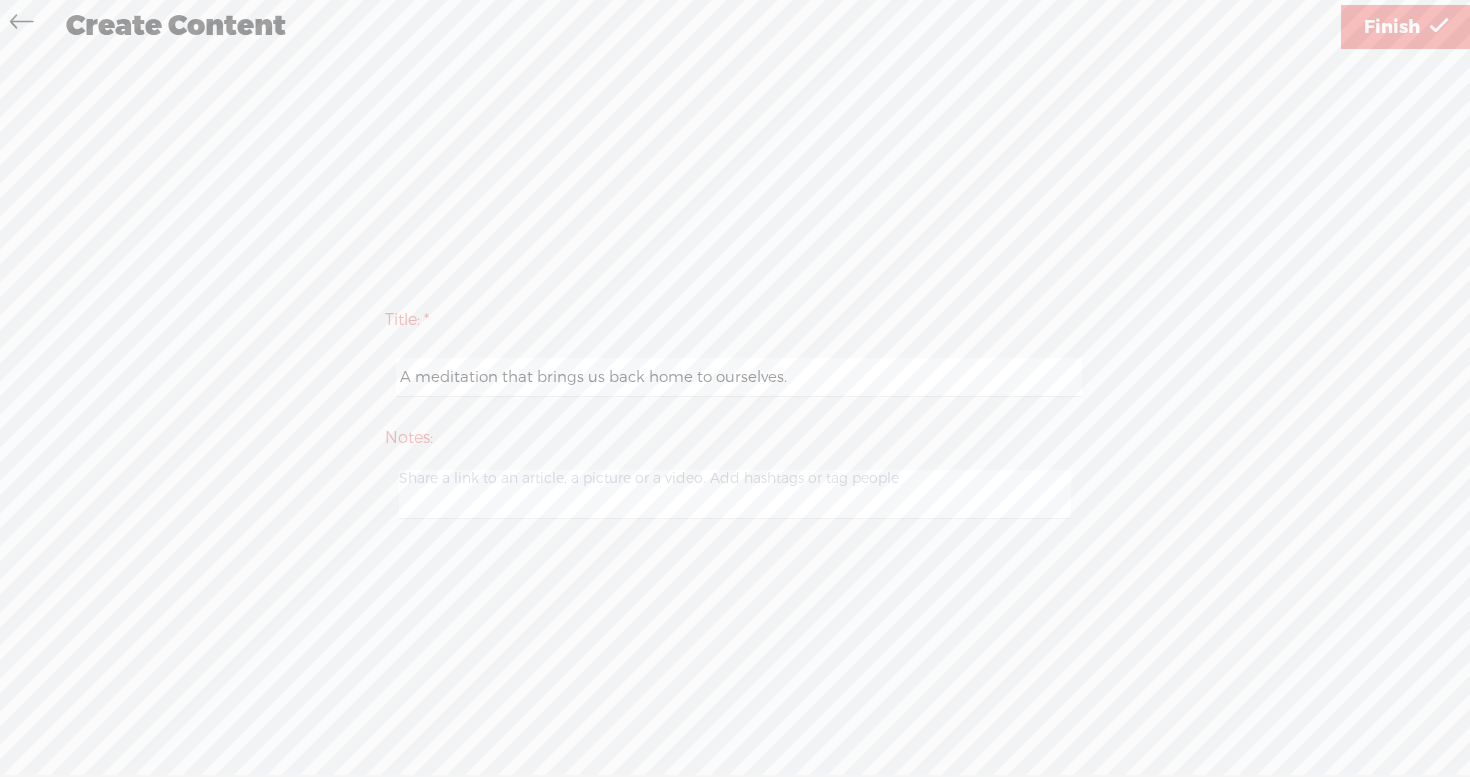 type on "A meditation that brings us back home to ourselves." 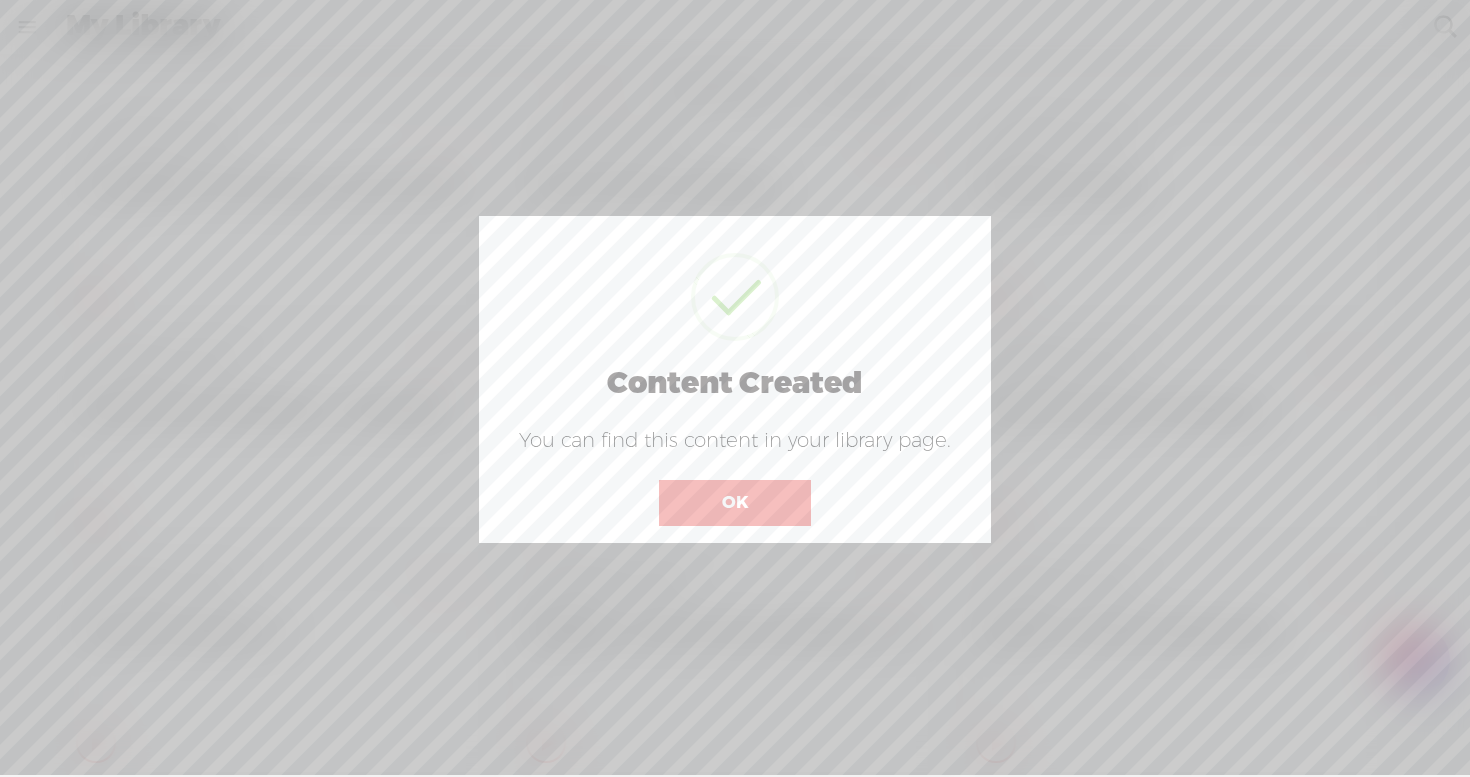click on "OK" at bounding box center [735, 503] 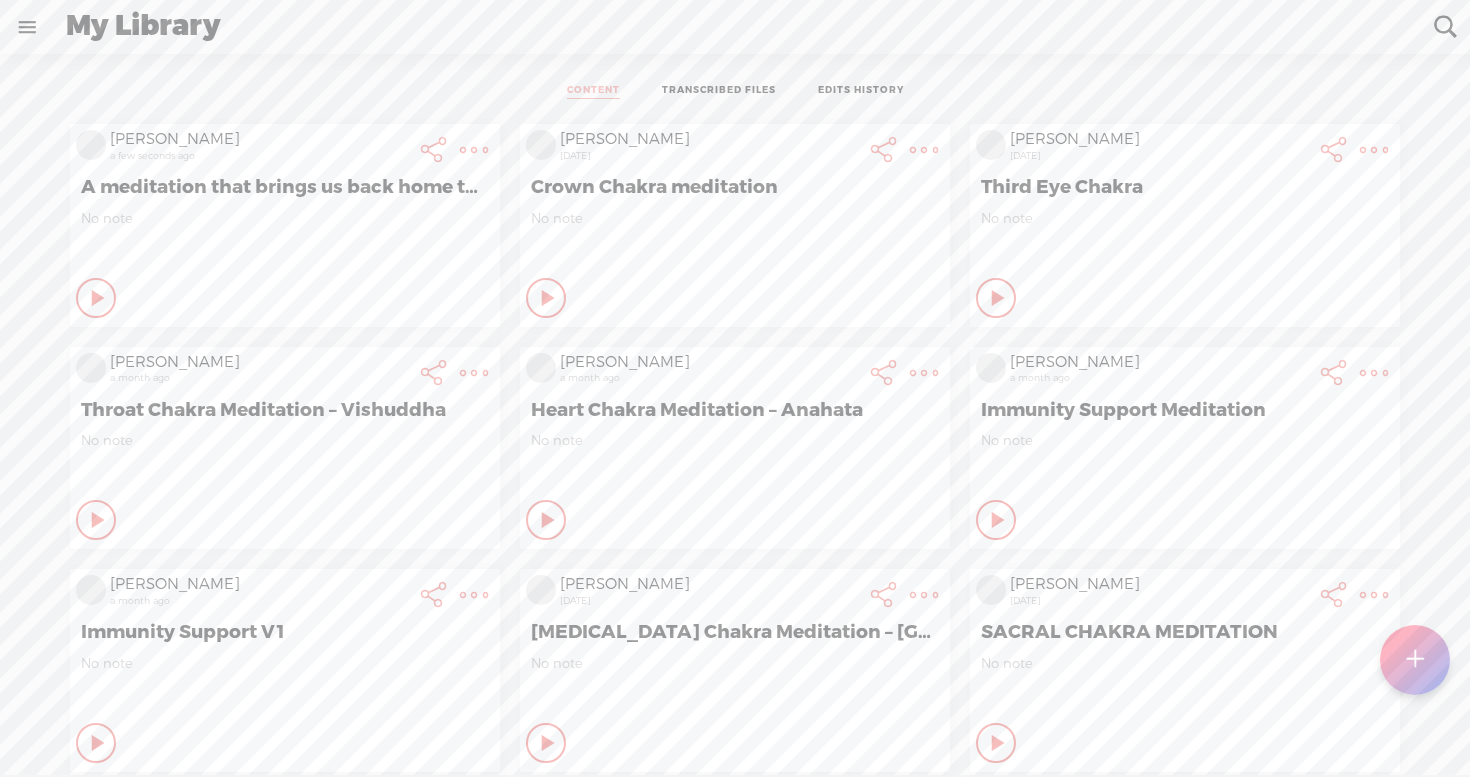 click at bounding box center (474, 150) 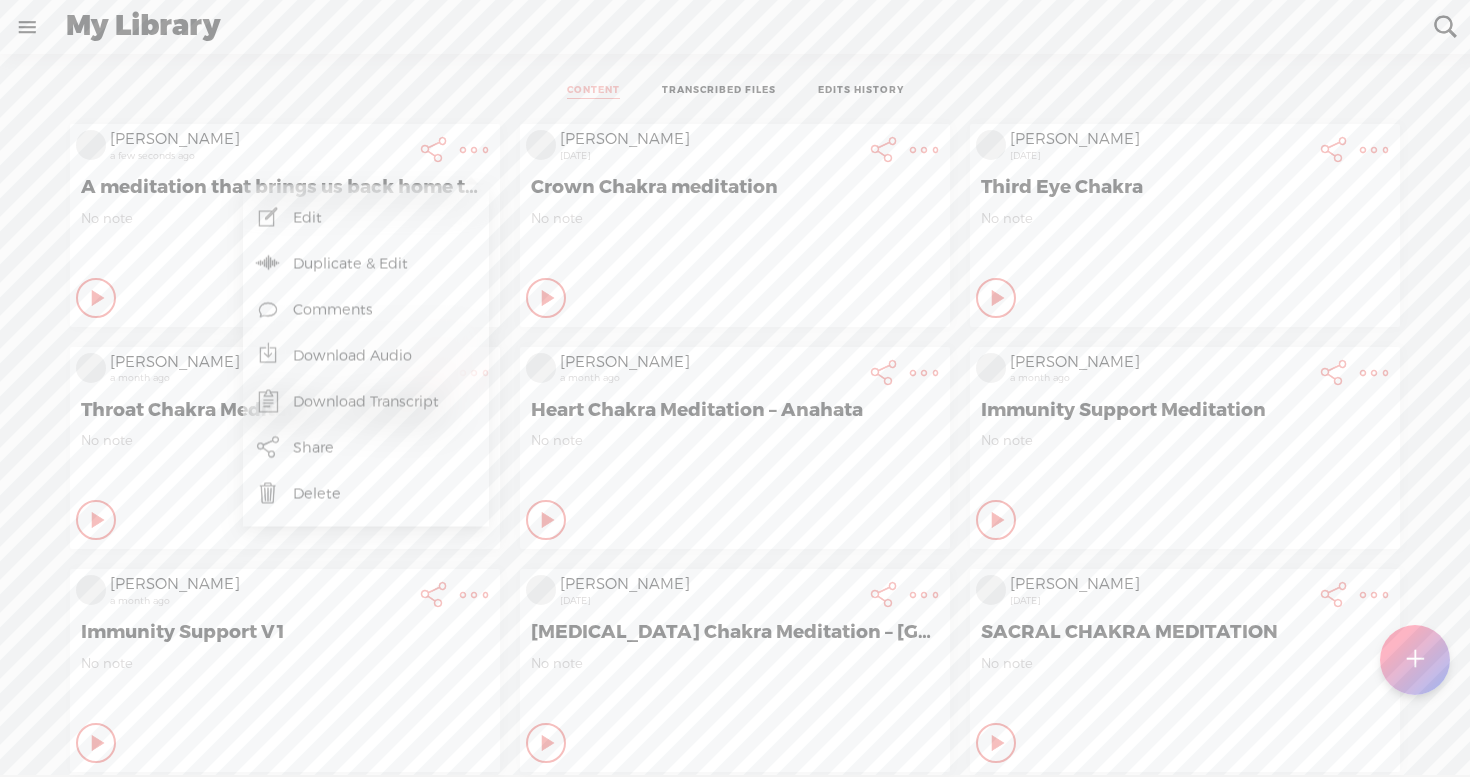 click on "Download Audio" at bounding box center (366, 356) 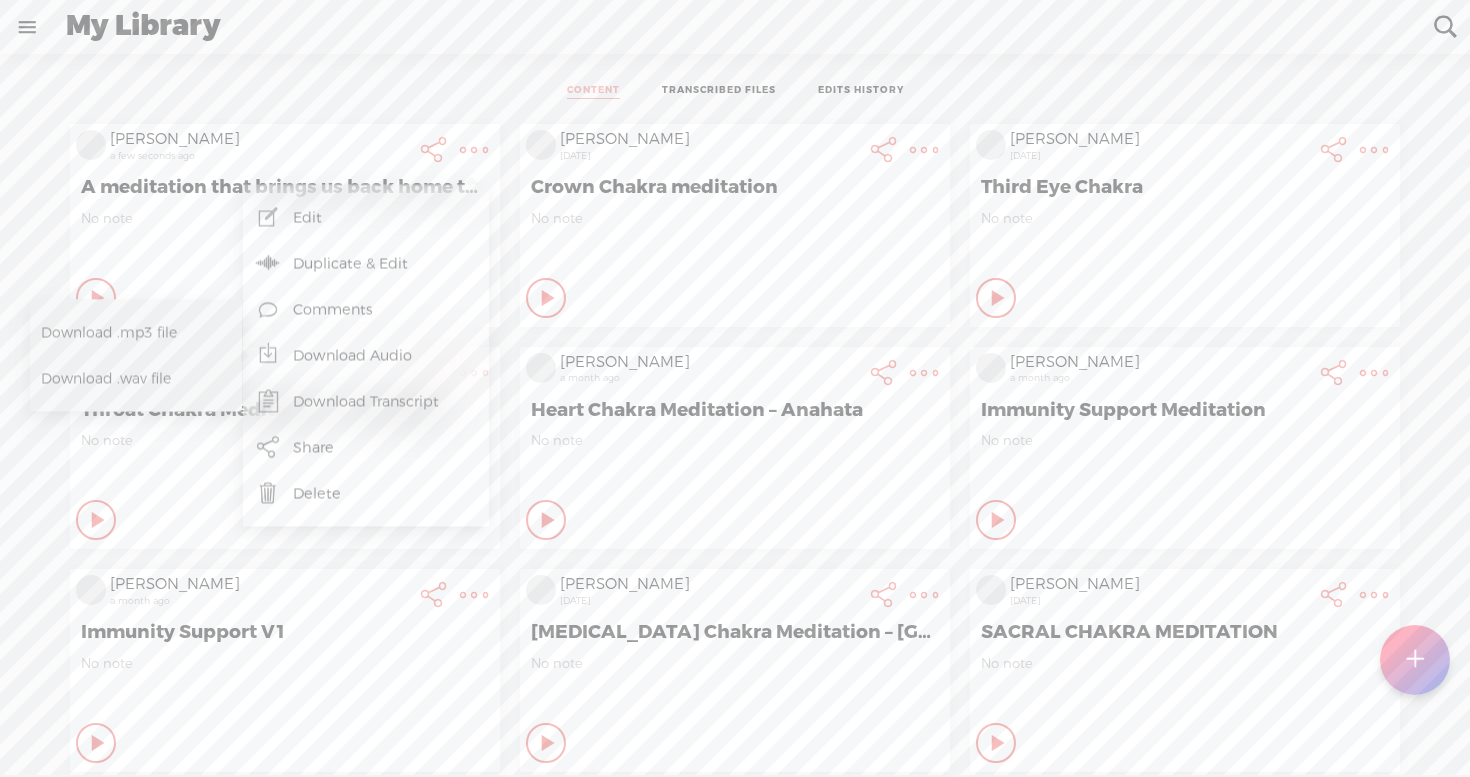 click on "Download .mp3 file" at bounding box center (129, 332) 